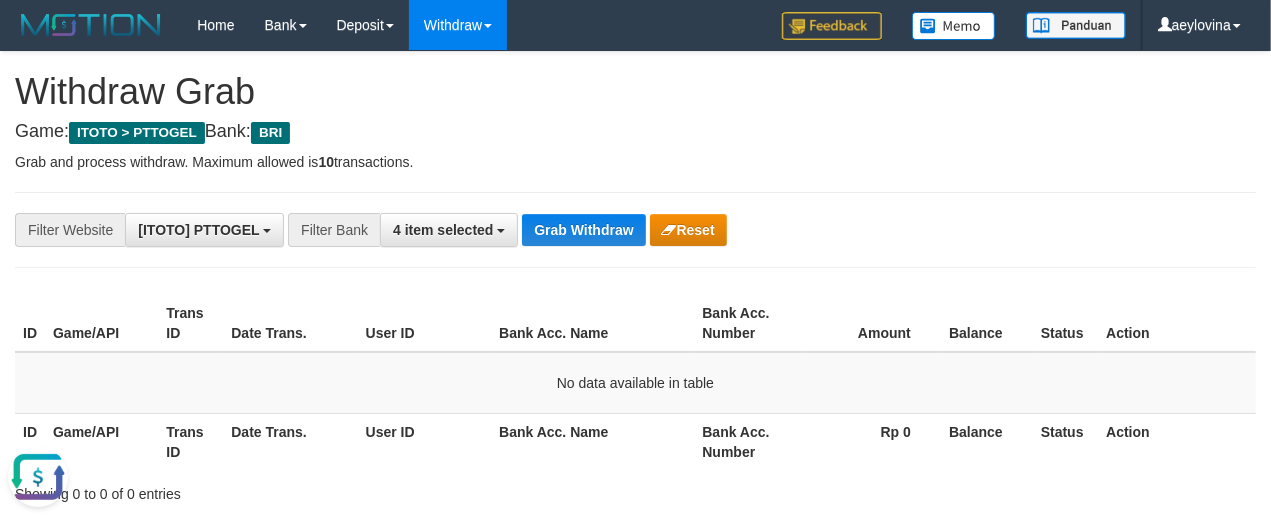 scroll, scrollTop: 0, scrollLeft: 0, axis: both 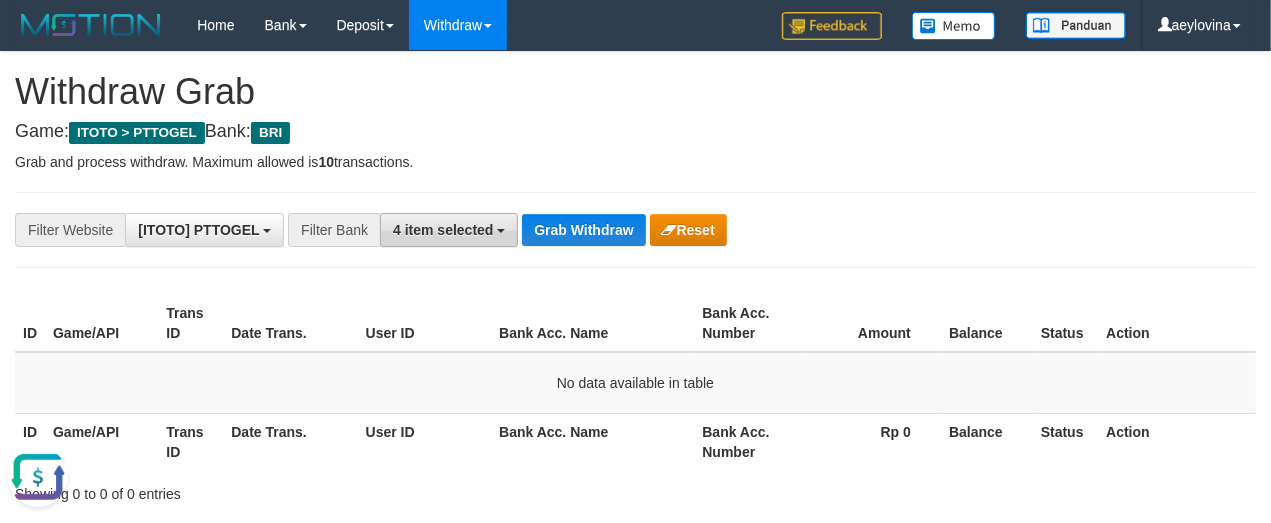 click on "4 item selected" at bounding box center (443, 230) 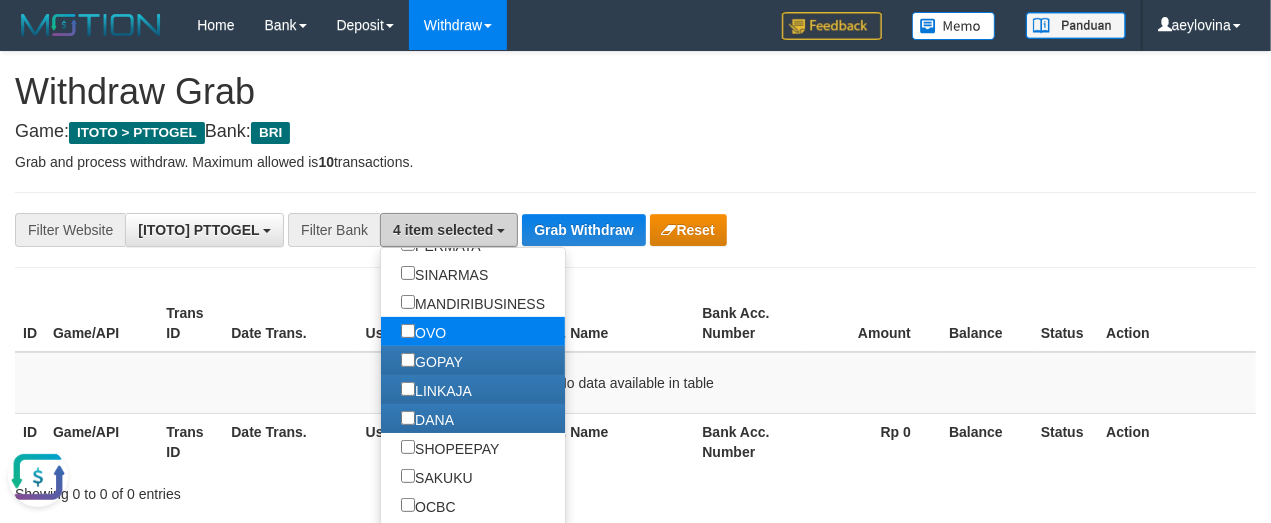 scroll, scrollTop: 387, scrollLeft: 0, axis: vertical 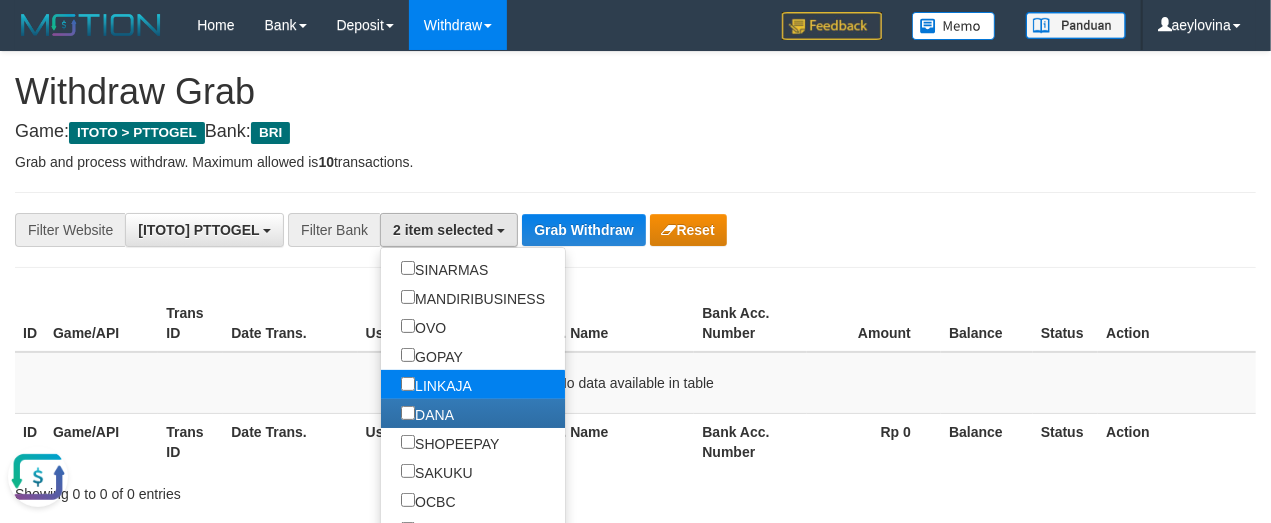 select on "****" 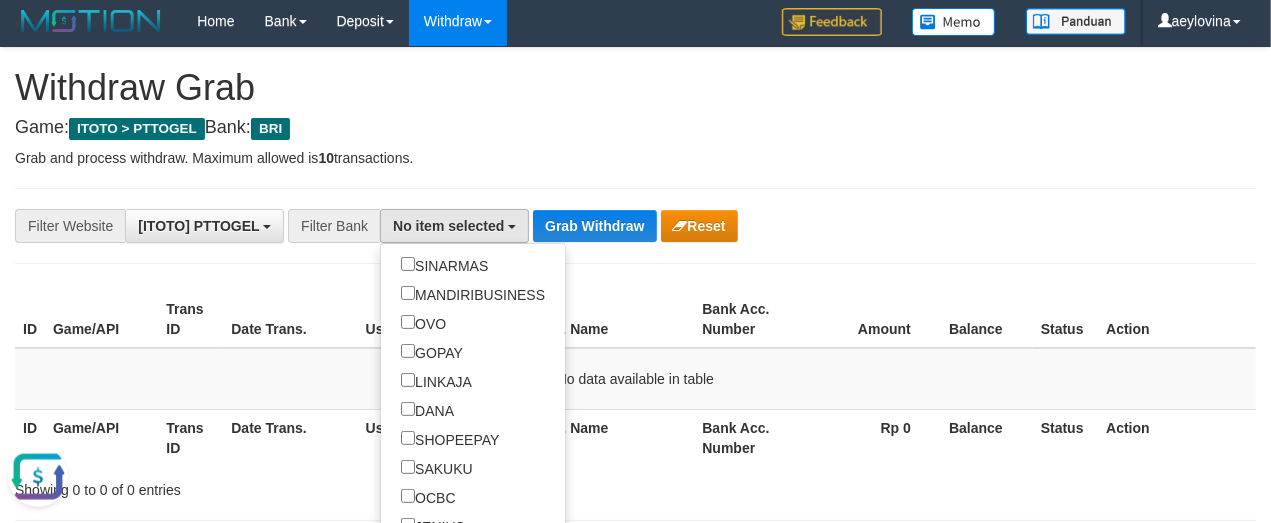 scroll, scrollTop: 0, scrollLeft: 0, axis: both 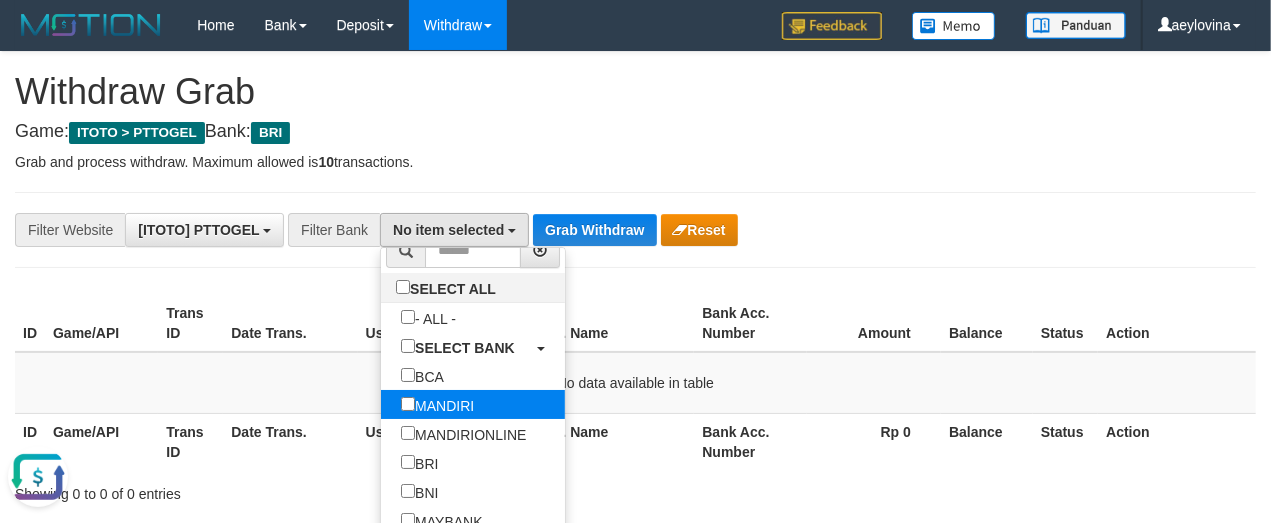 select on "*******" 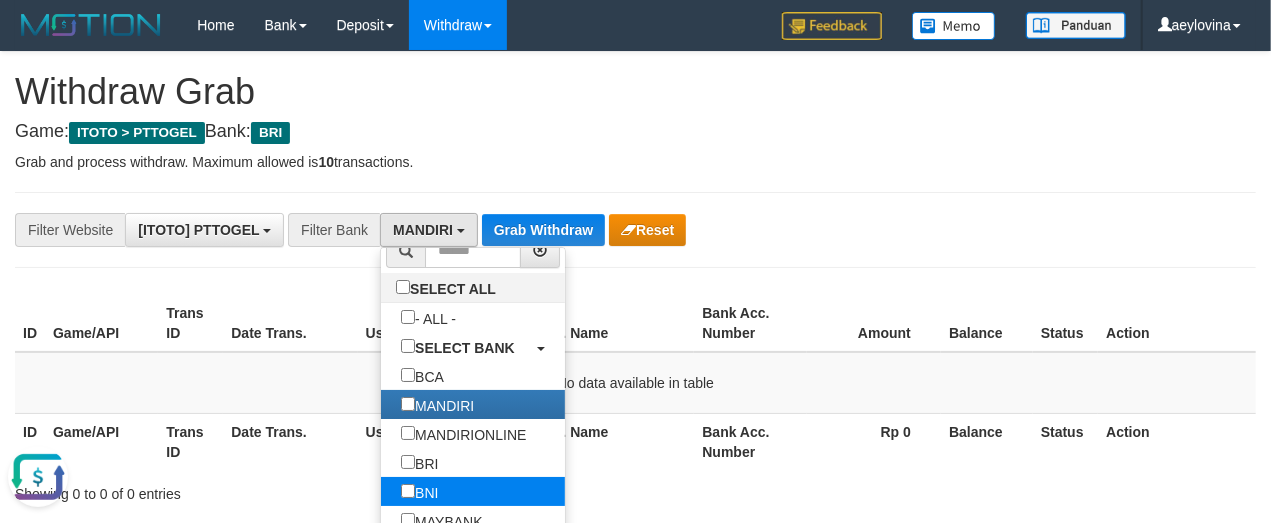 scroll, scrollTop: 116, scrollLeft: 0, axis: vertical 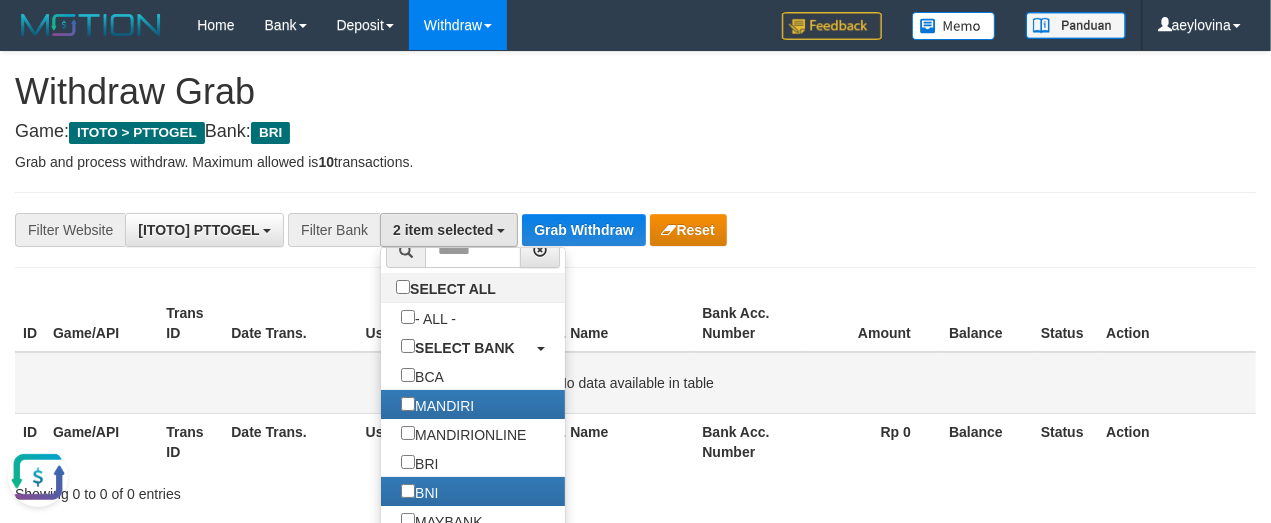 drag, startPoint x: 718, startPoint y: 385, endPoint x: 623, endPoint y: 277, distance: 143.83672 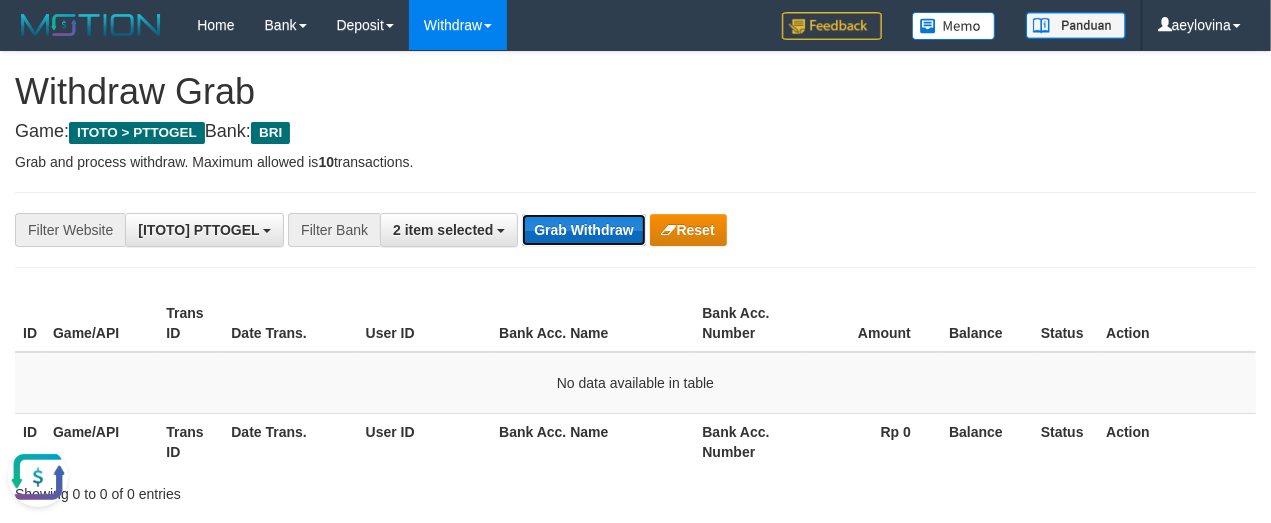 click on "Grab Withdraw" at bounding box center [583, 230] 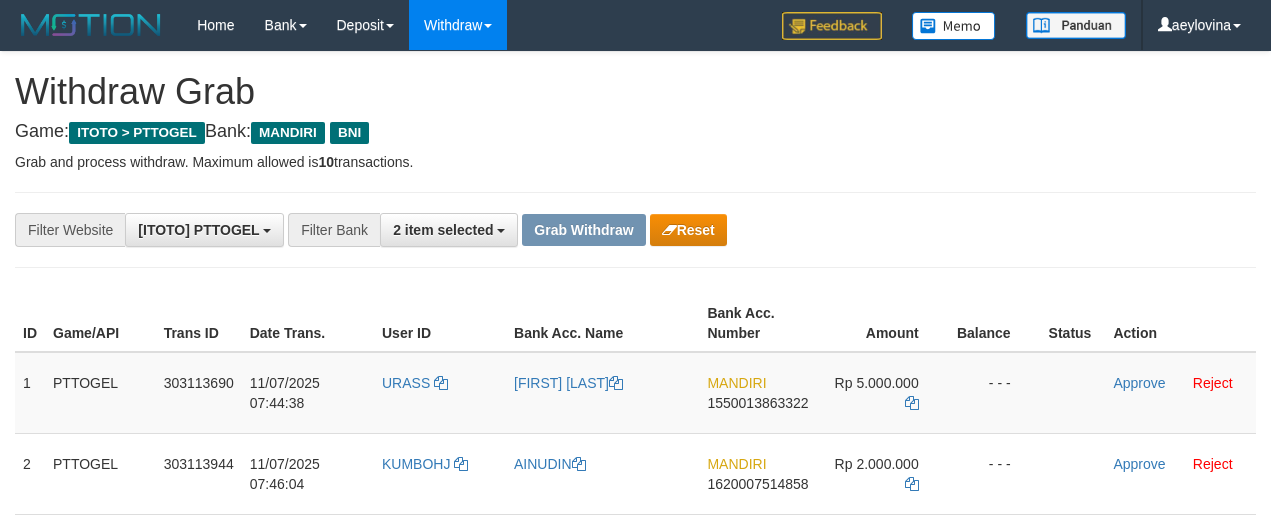 scroll, scrollTop: 139, scrollLeft: 0, axis: vertical 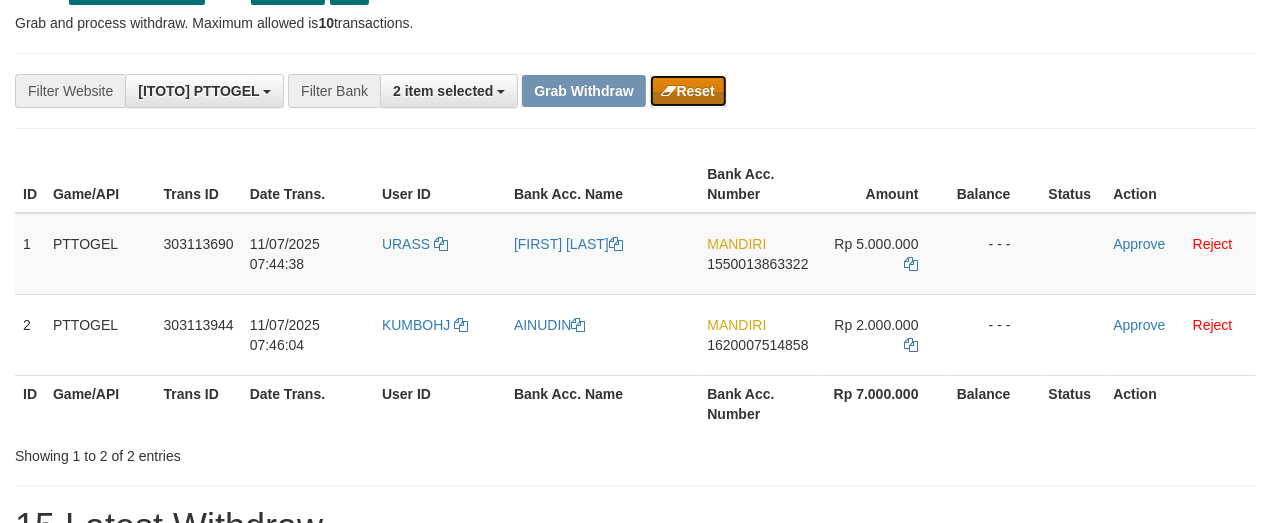 click on "Reset" at bounding box center (688, 91) 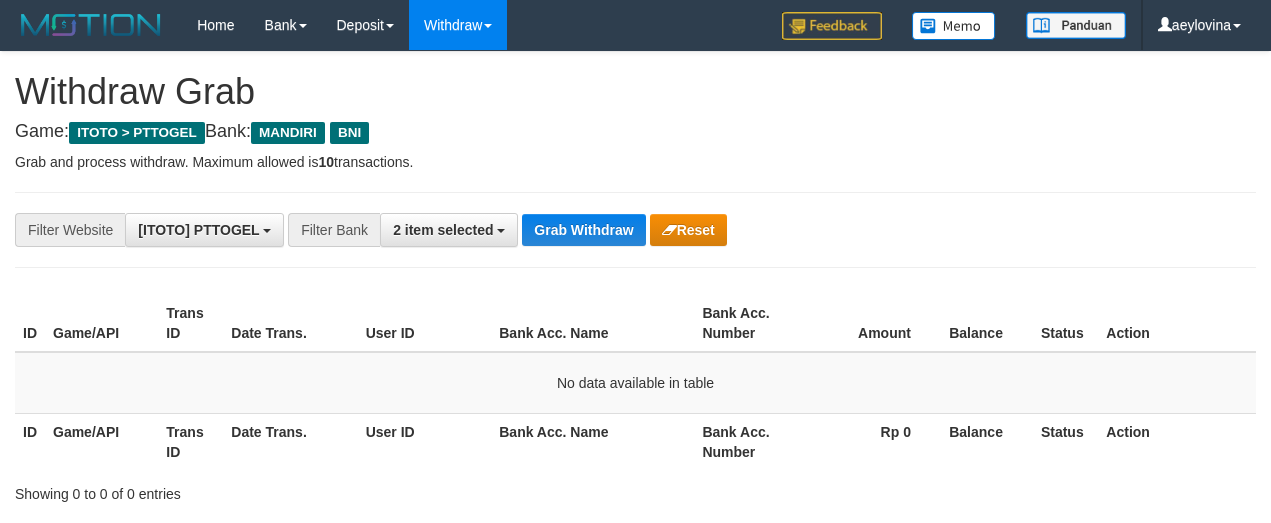 scroll, scrollTop: 0, scrollLeft: 0, axis: both 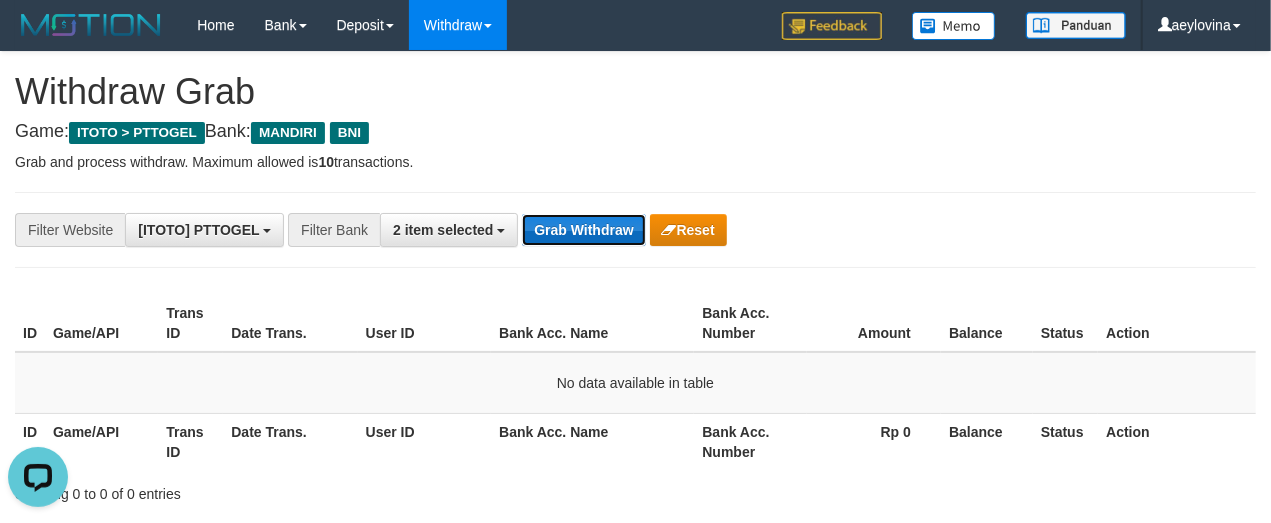 click on "Grab Withdraw" at bounding box center (583, 230) 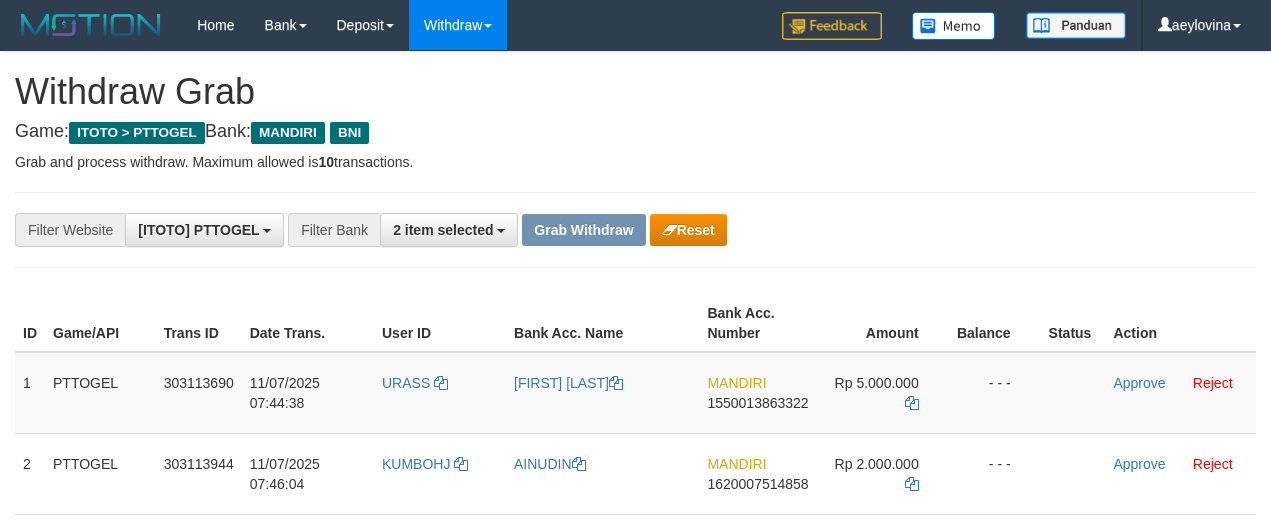 scroll, scrollTop: 237, scrollLeft: 0, axis: vertical 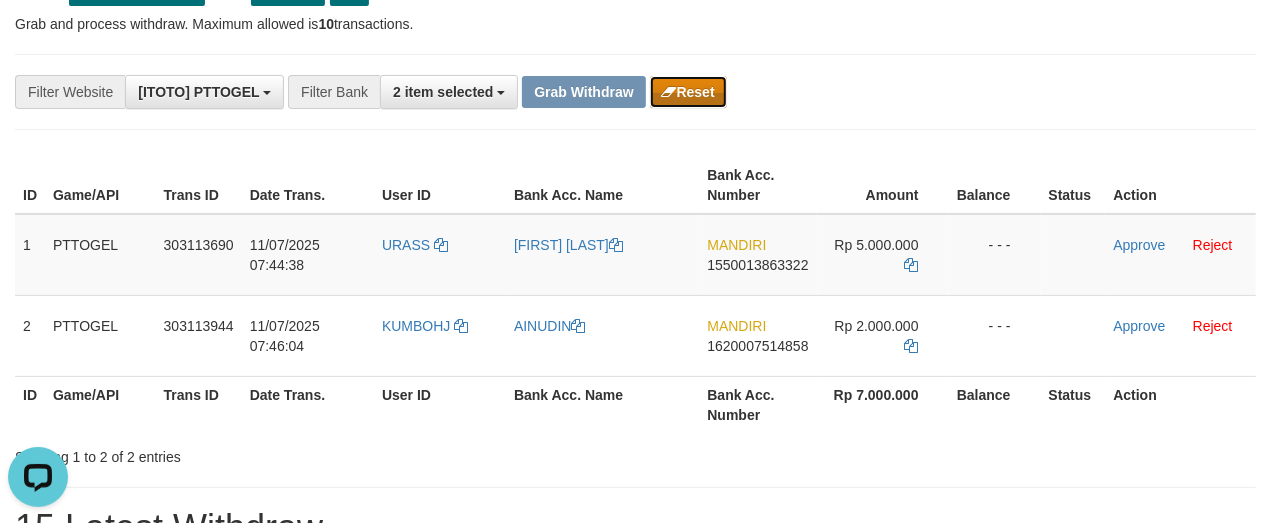 click on "Reset" at bounding box center (688, 92) 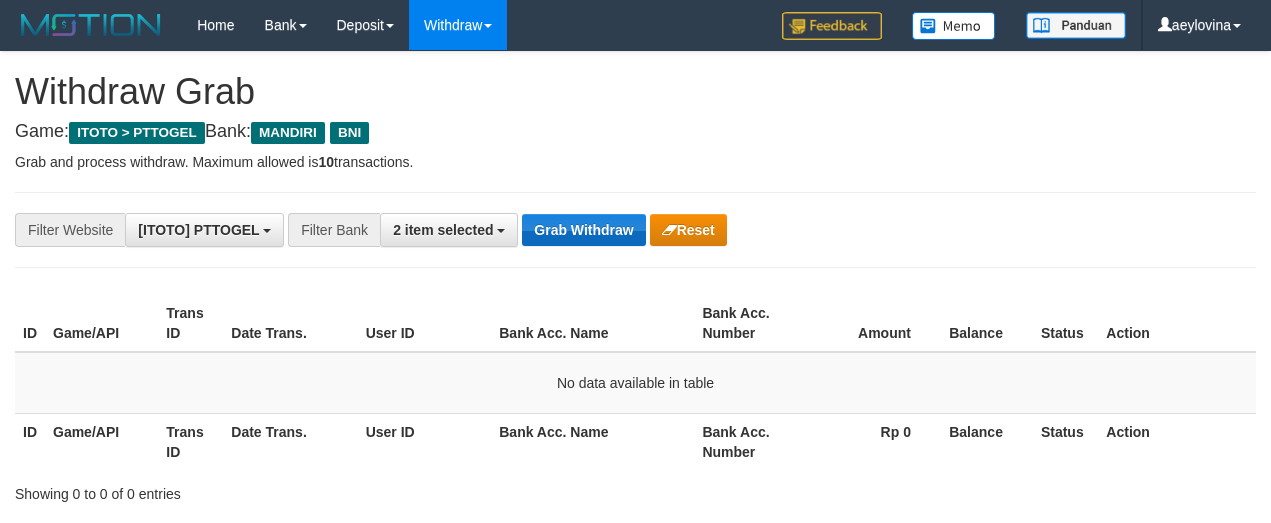 scroll, scrollTop: 0, scrollLeft: 0, axis: both 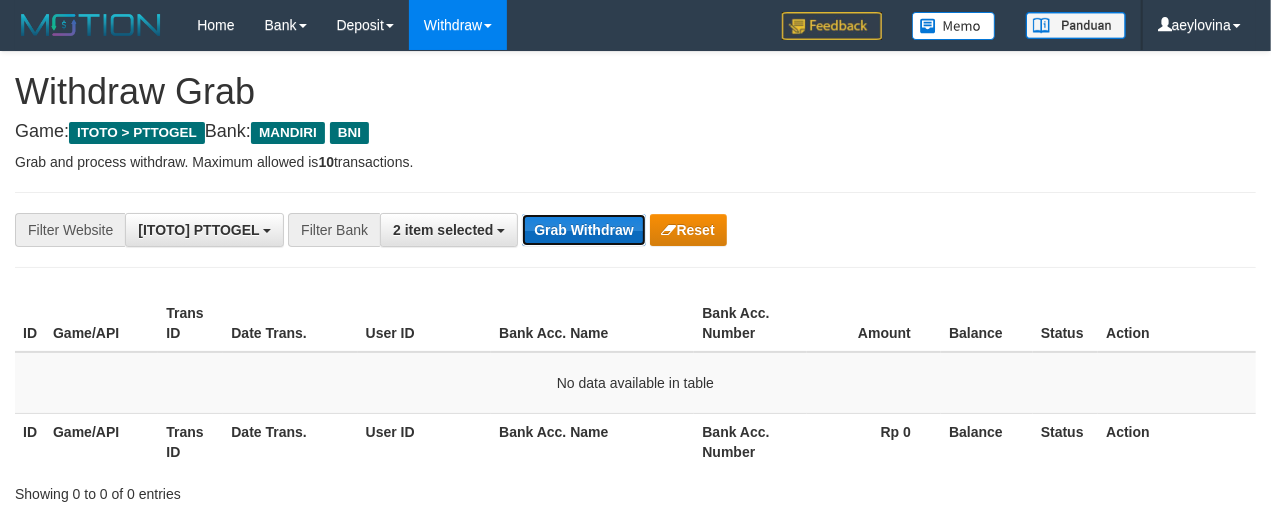 click on "Grab Withdraw" at bounding box center (583, 230) 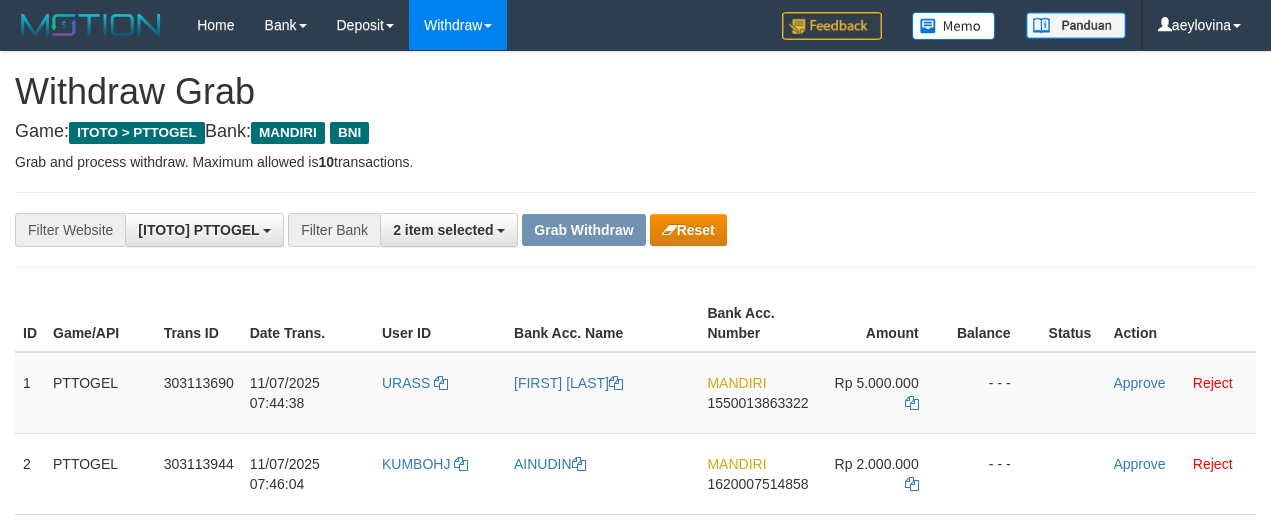 scroll, scrollTop: 0, scrollLeft: 0, axis: both 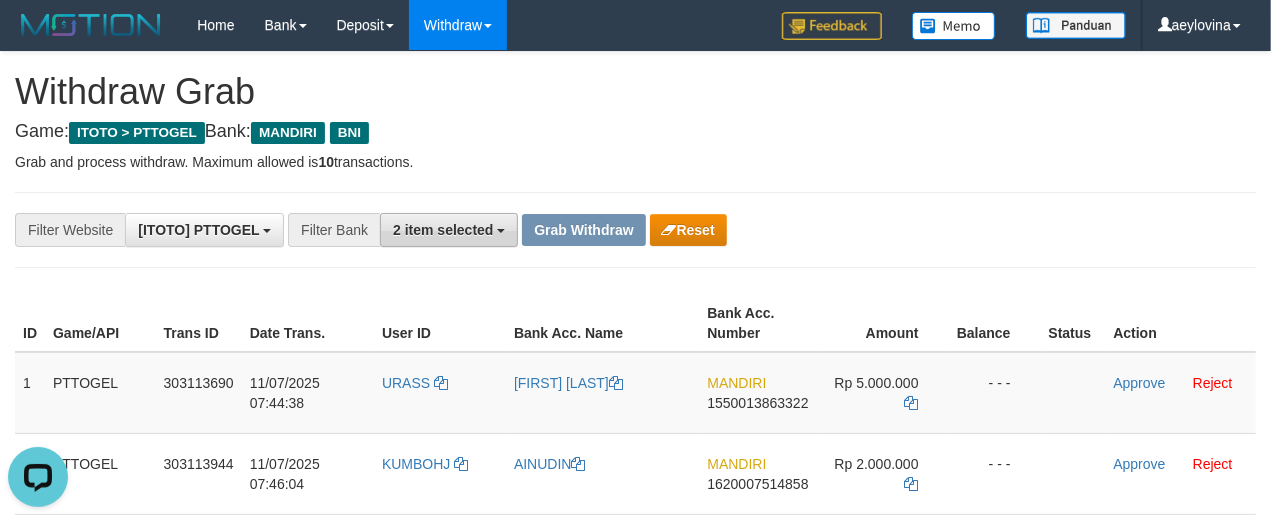 click on "2 item selected" at bounding box center (443, 230) 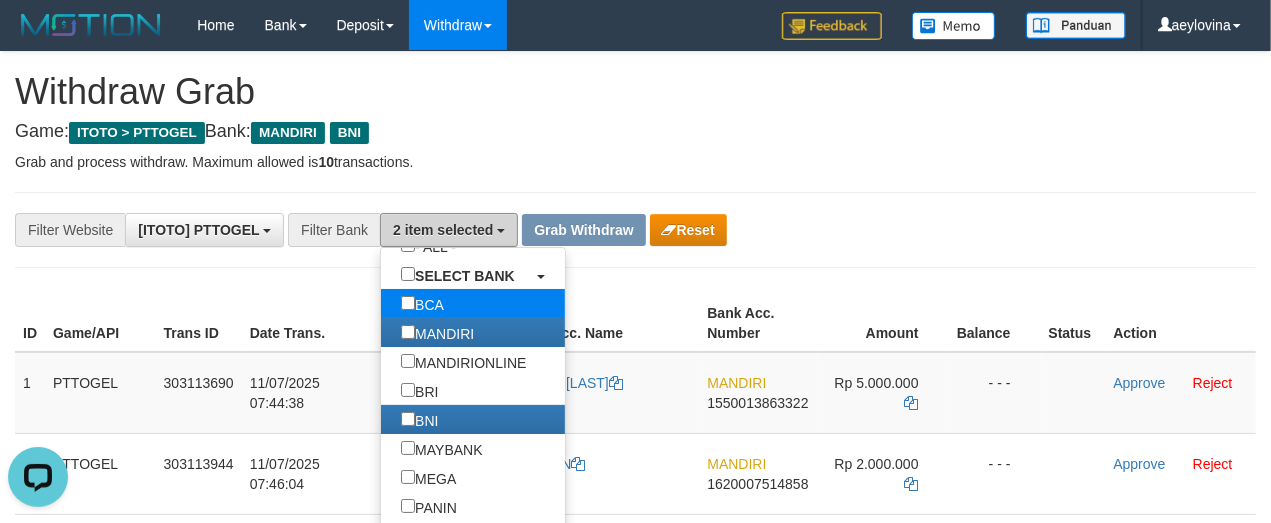 scroll, scrollTop: 123, scrollLeft: 0, axis: vertical 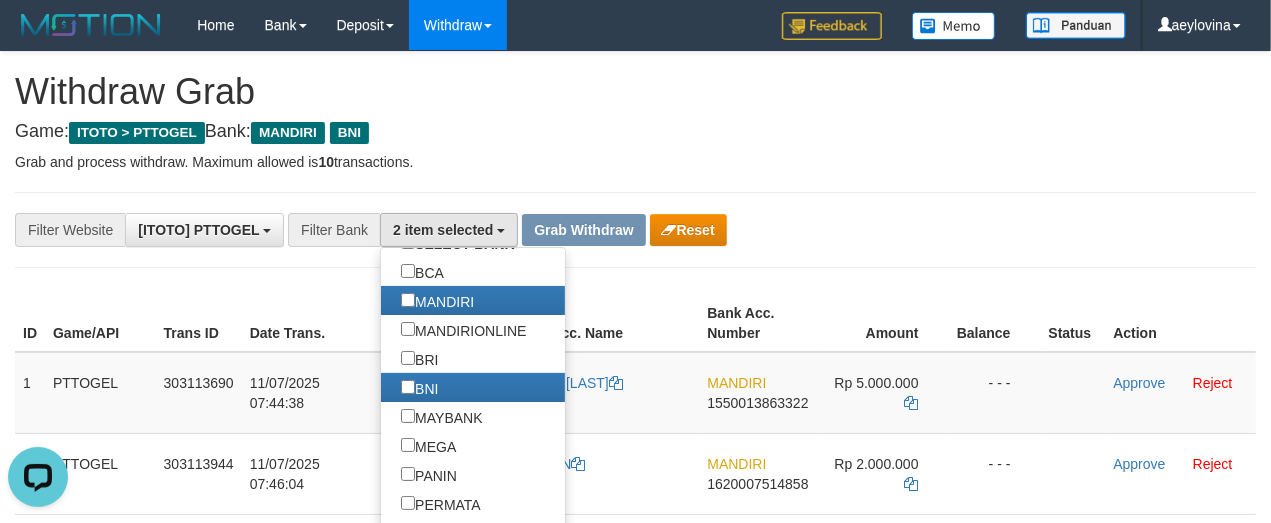 click on "**********" at bounding box center (635, 1153) 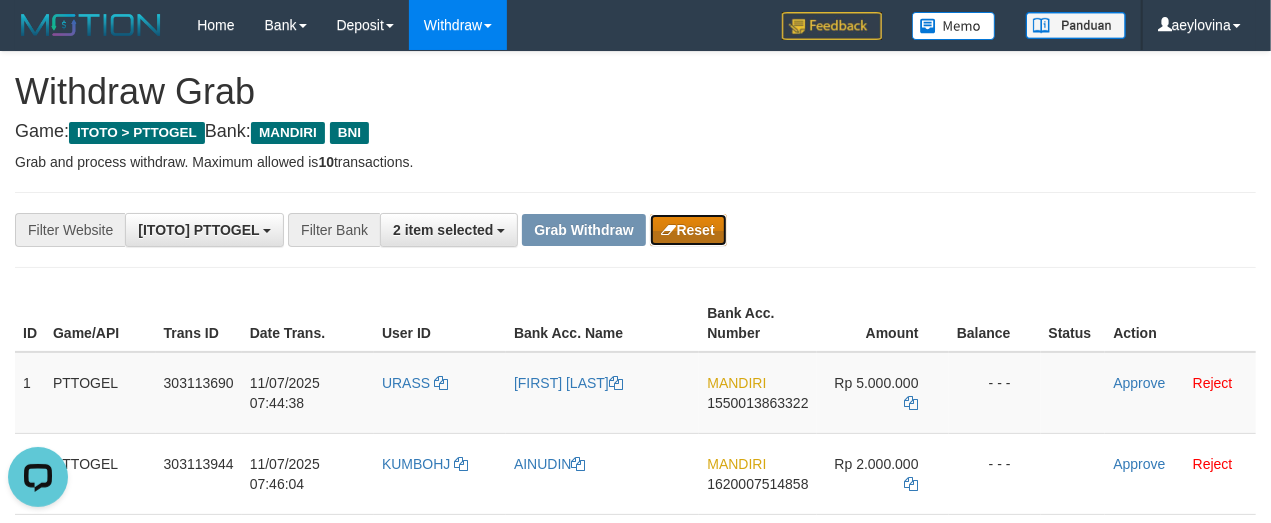 click at bounding box center (669, 230) 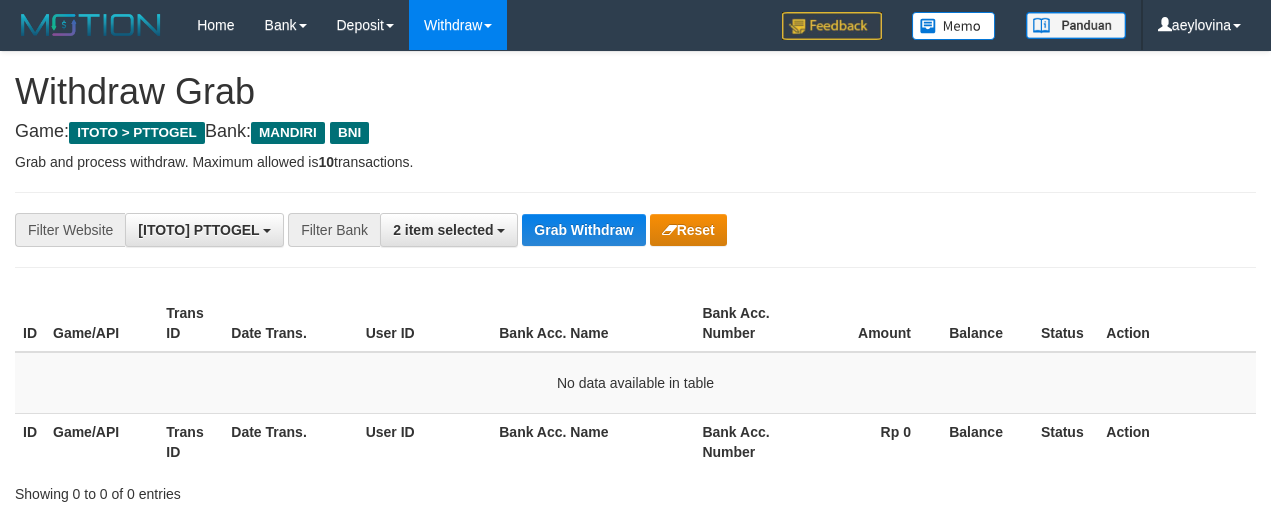 scroll, scrollTop: 0, scrollLeft: 0, axis: both 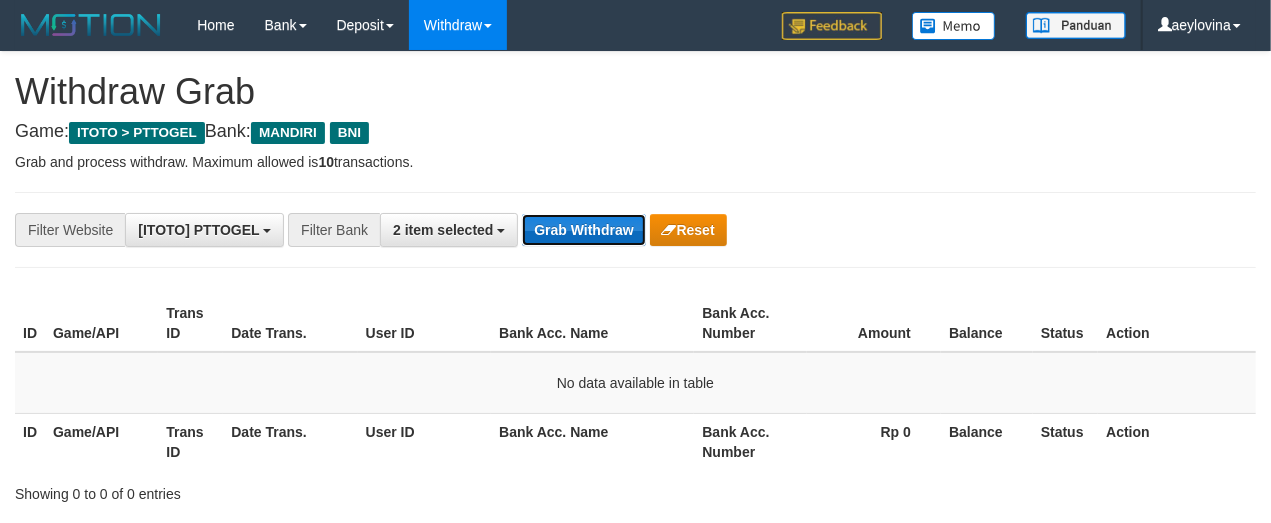 click on "Grab Withdraw" at bounding box center [583, 230] 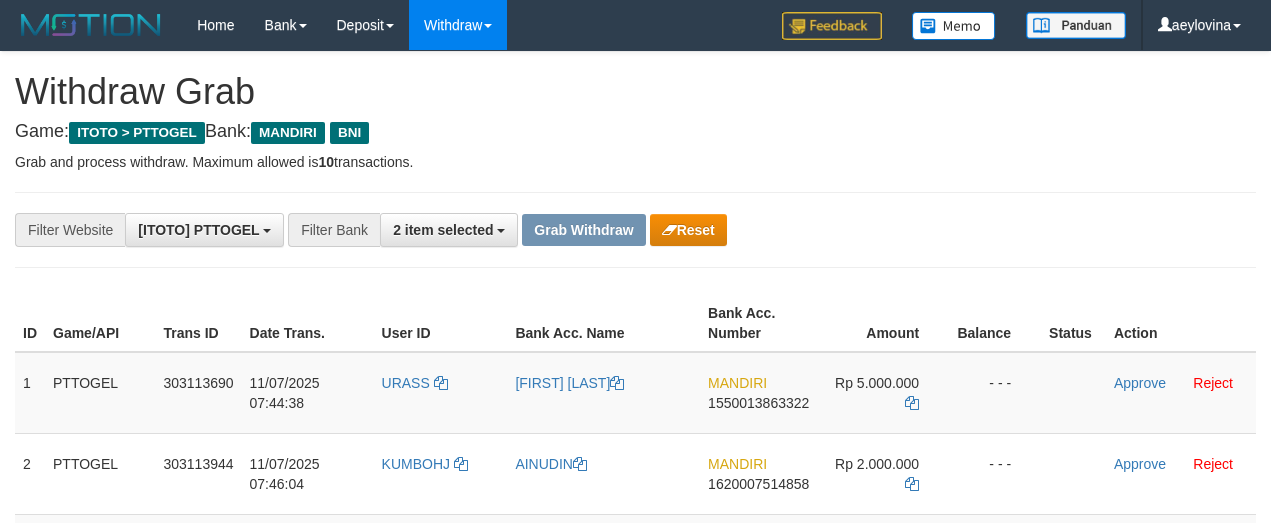 scroll, scrollTop: 416, scrollLeft: 0, axis: vertical 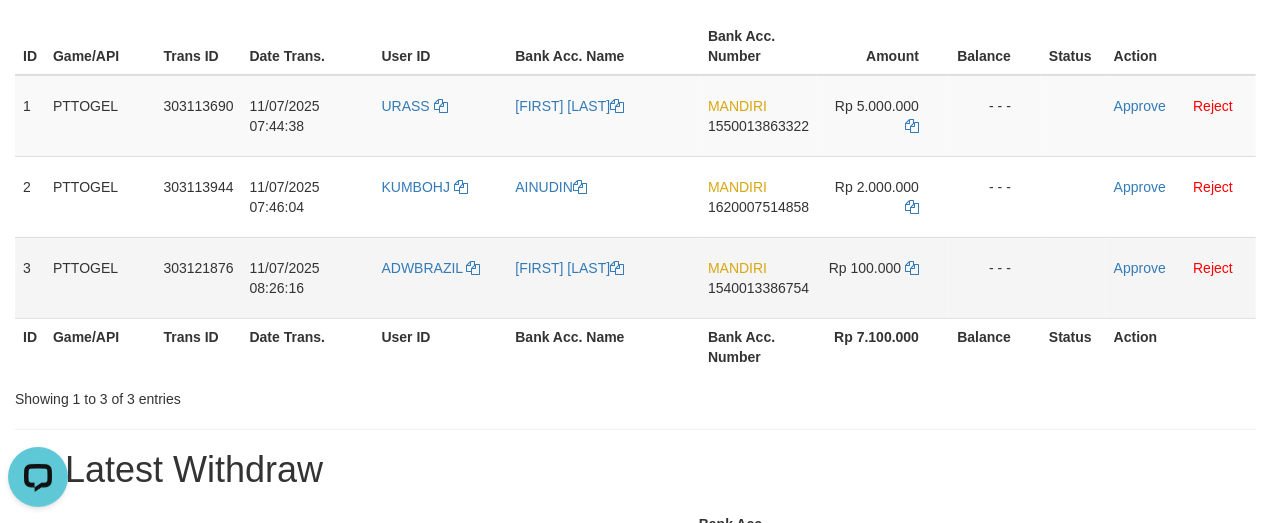 drag, startPoint x: 418, startPoint y: 299, endPoint x: 919, endPoint y: 278, distance: 501.43994 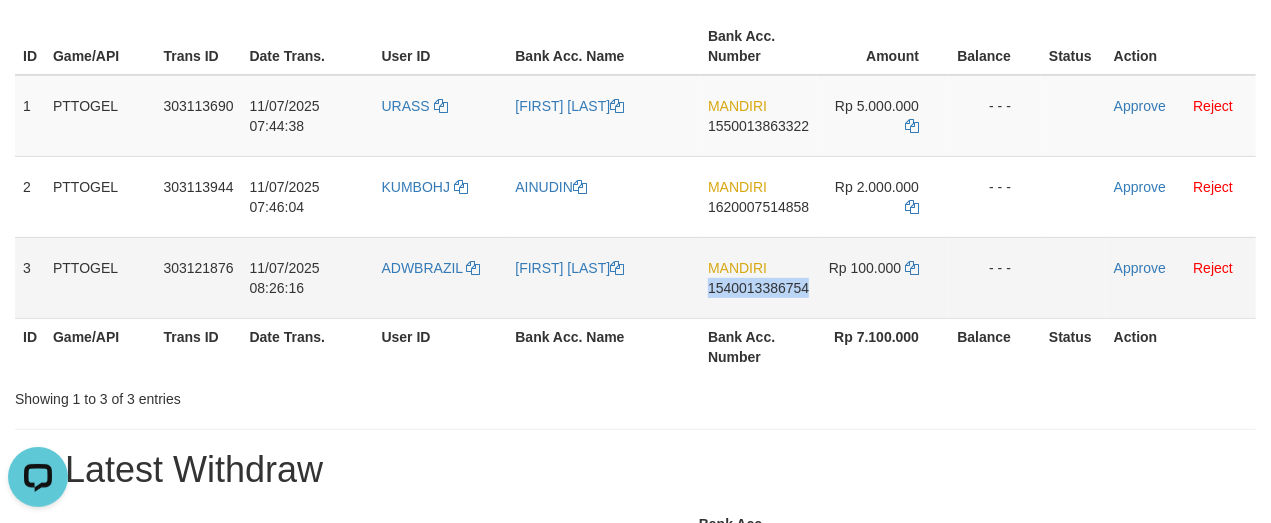 copy on "1540013386754" 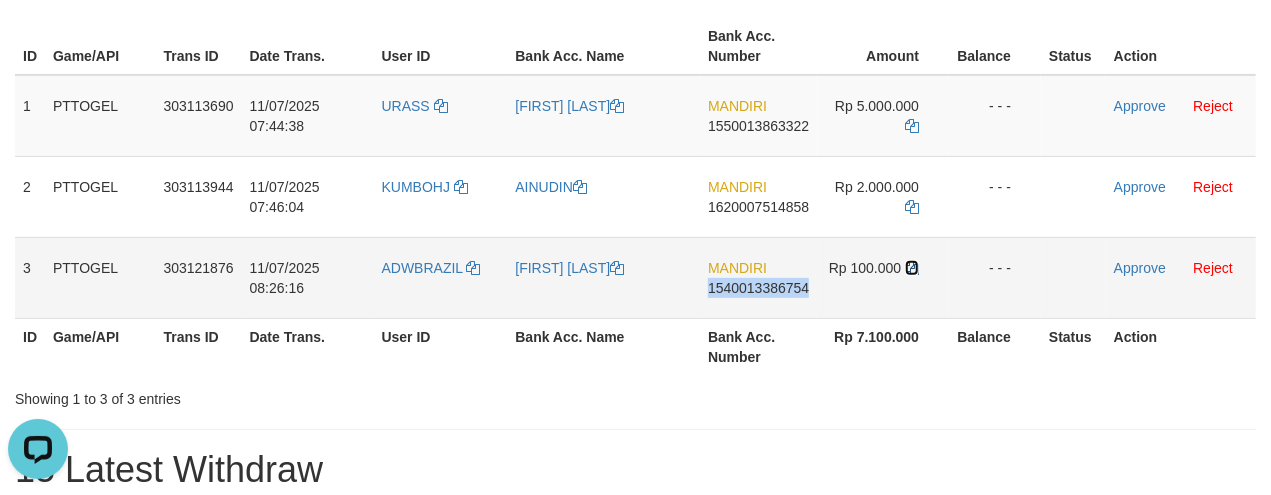 click at bounding box center (912, 268) 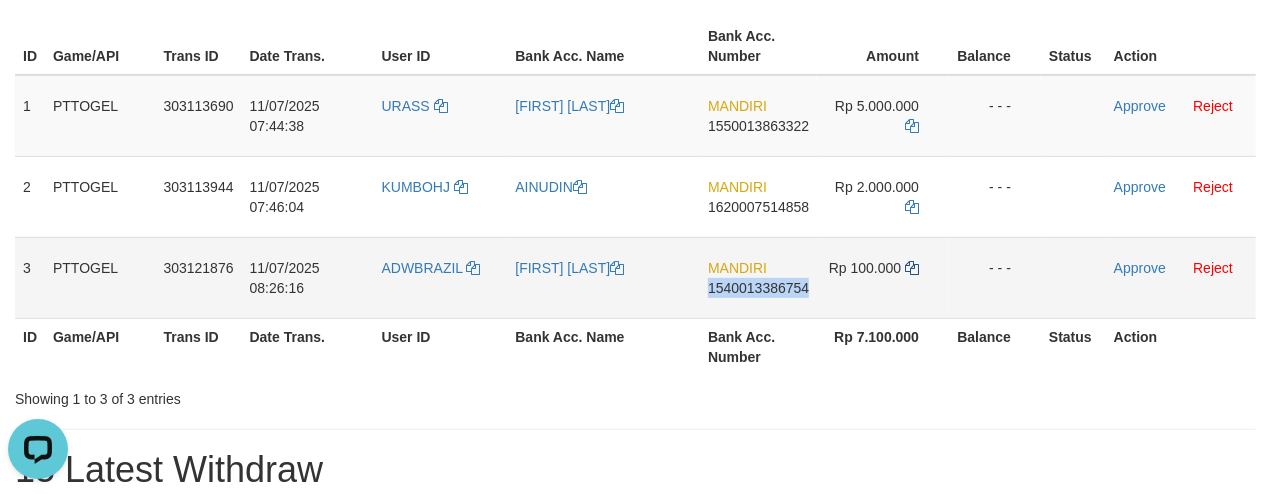 copy on "1540013386754" 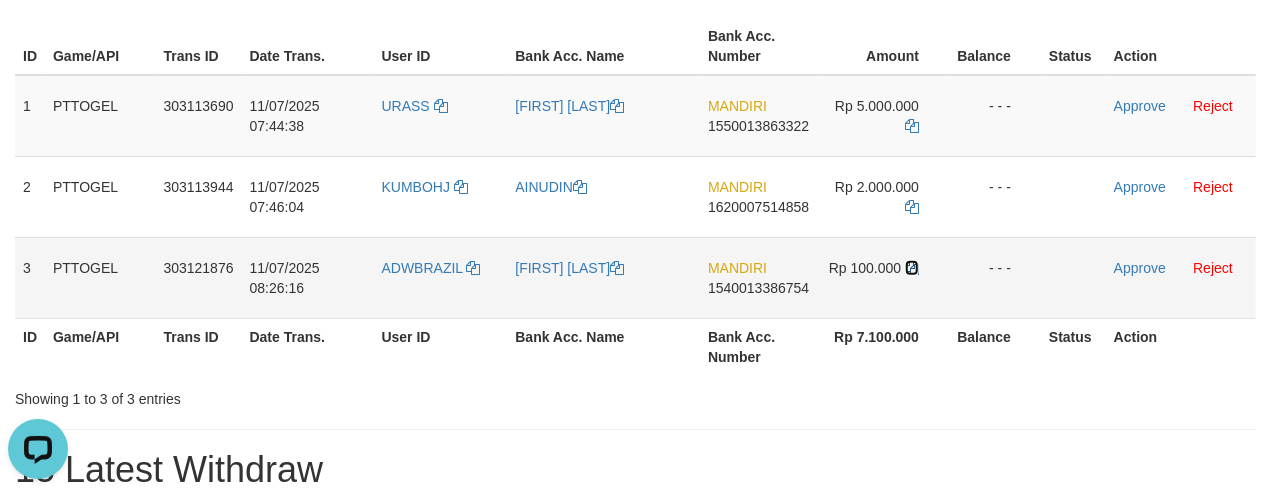 click at bounding box center [912, 268] 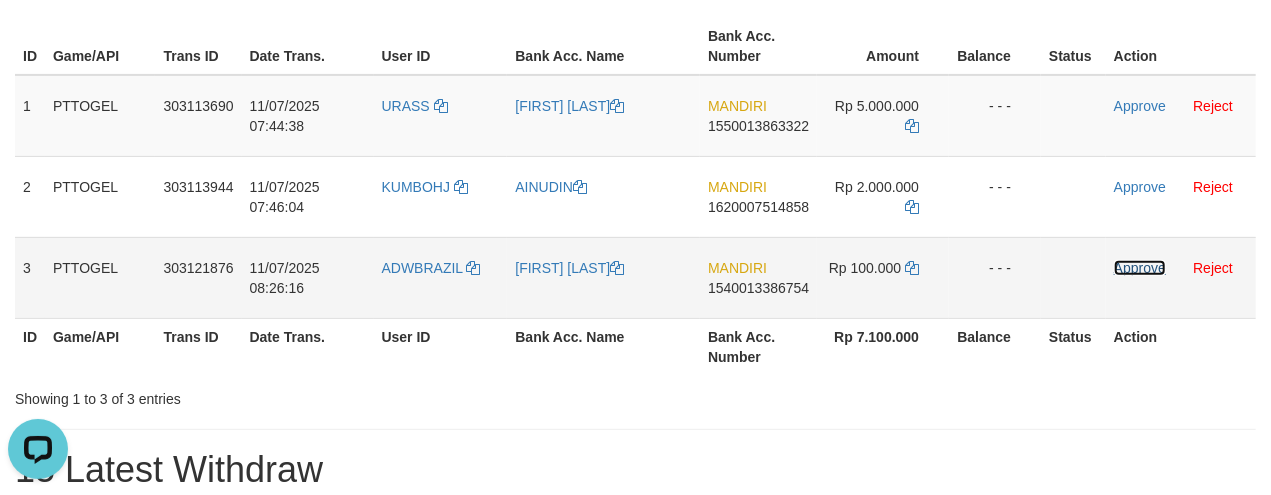 click on "Approve" at bounding box center (1140, 268) 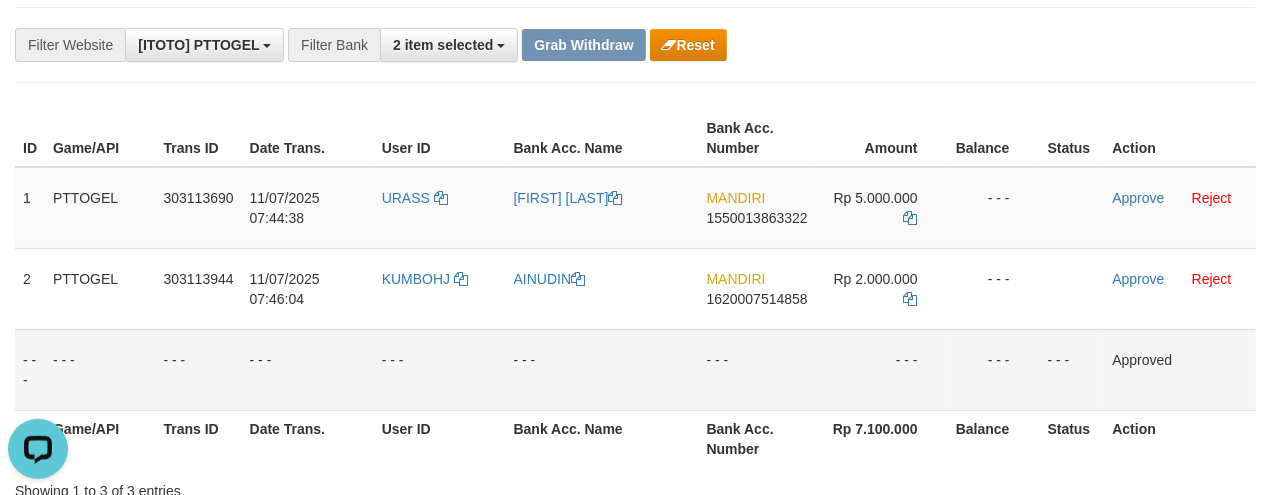 scroll, scrollTop: 138, scrollLeft: 0, axis: vertical 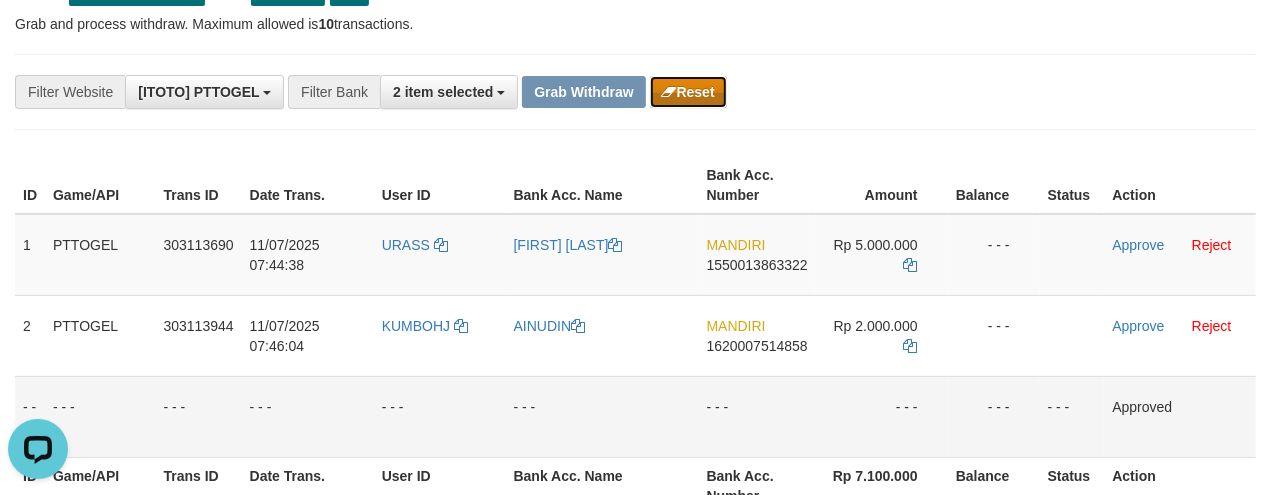 click on "Reset" at bounding box center (688, 92) 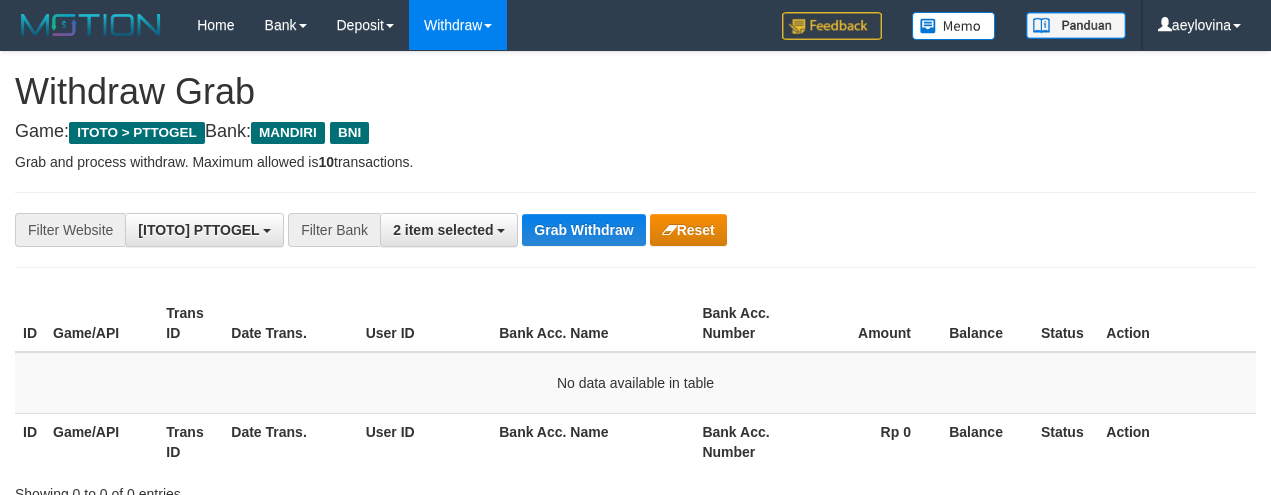 scroll, scrollTop: 0, scrollLeft: 0, axis: both 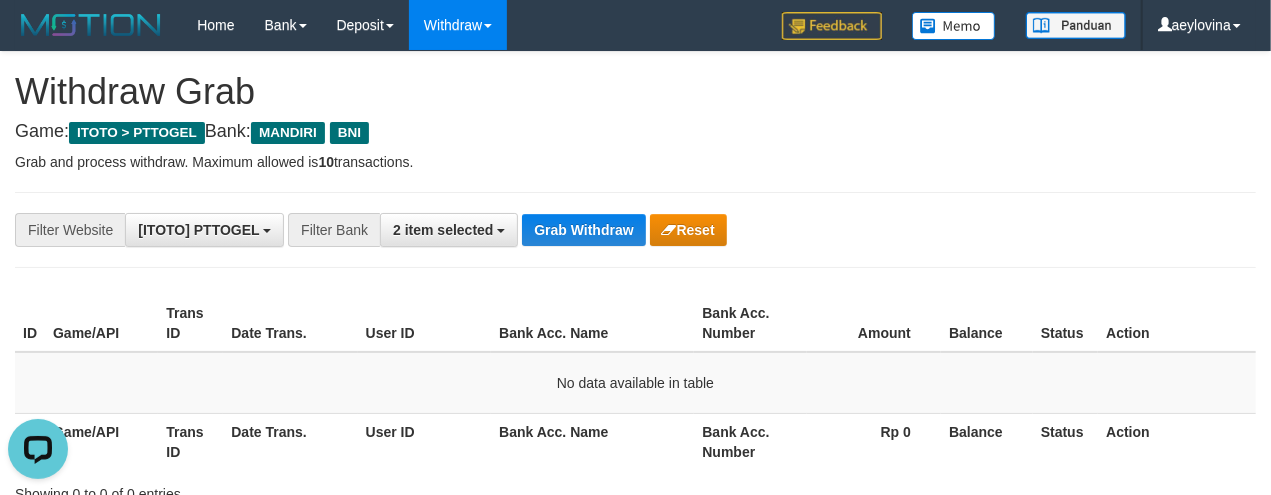 click on "Bank Acc. Number" at bounding box center (750, 323) 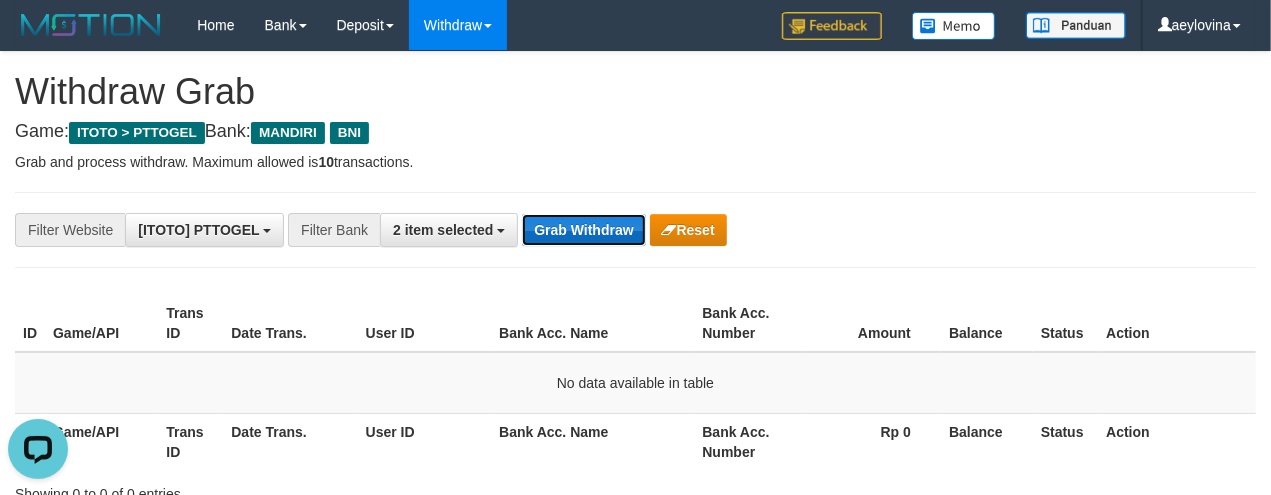 click on "Grab Withdraw" at bounding box center (583, 230) 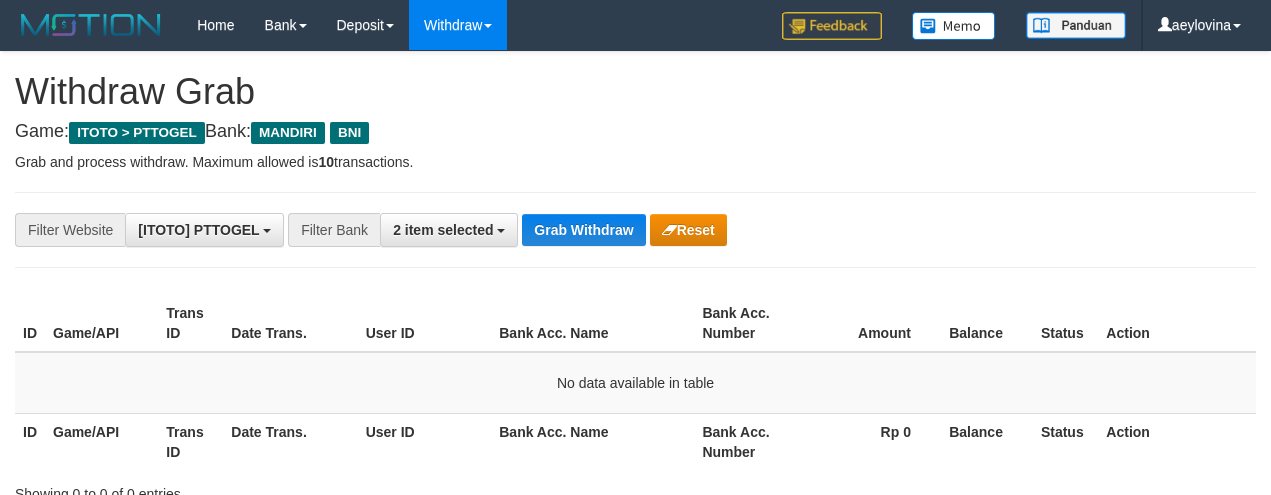 scroll, scrollTop: 416, scrollLeft: 0, axis: vertical 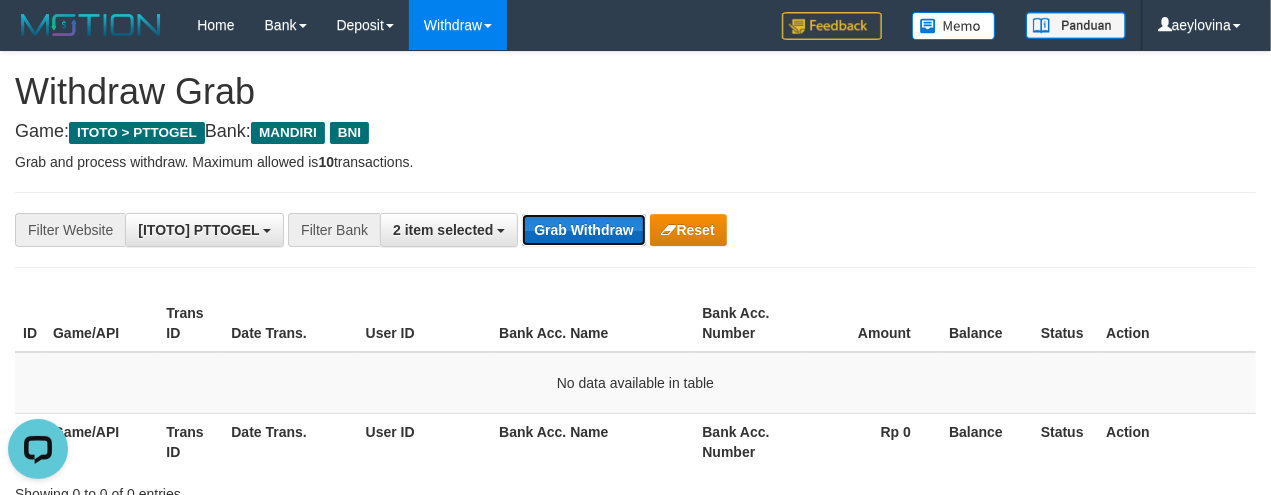 click on "Grab Withdraw" at bounding box center [583, 230] 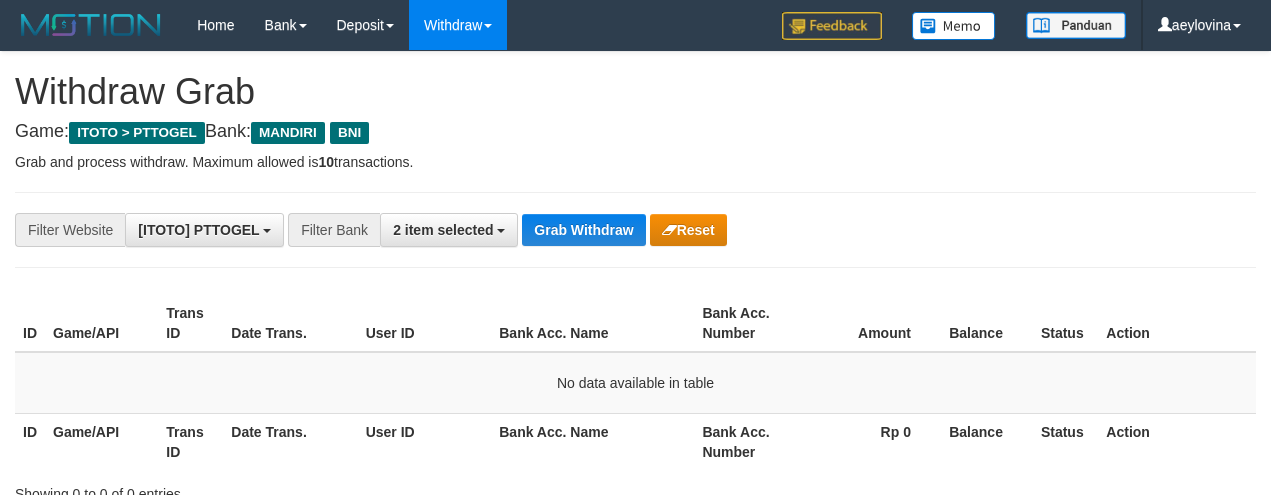 scroll, scrollTop: 331, scrollLeft: 0, axis: vertical 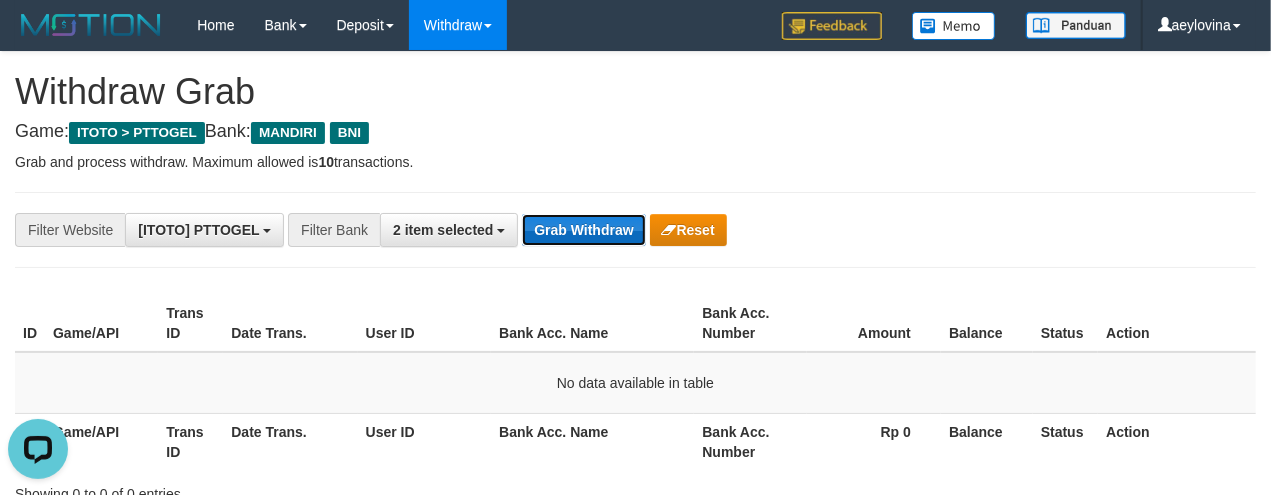 click on "Grab Withdraw" at bounding box center [583, 230] 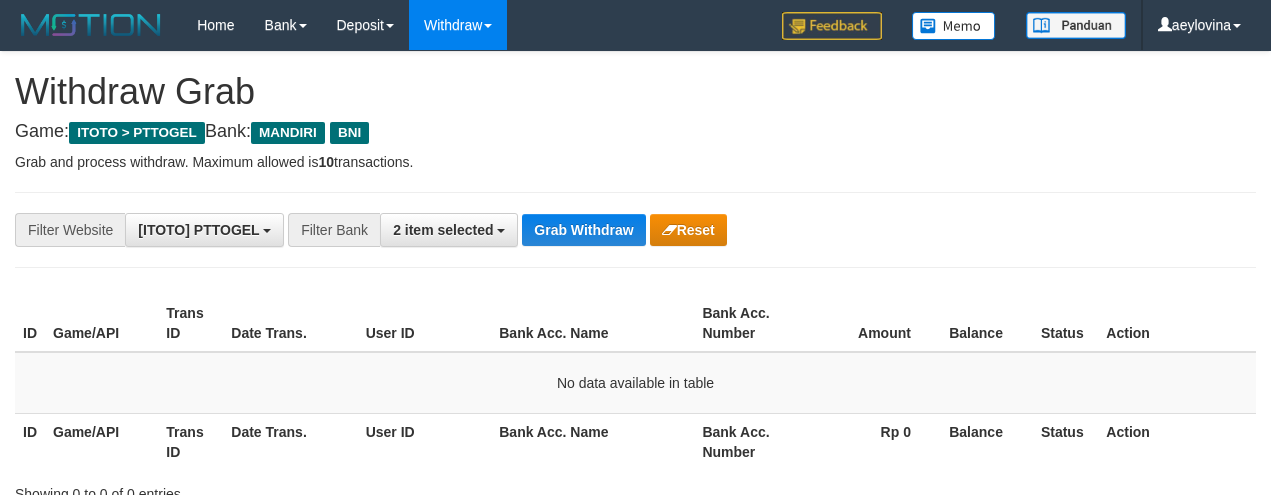scroll, scrollTop: 0, scrollLeft: 0, axis: both 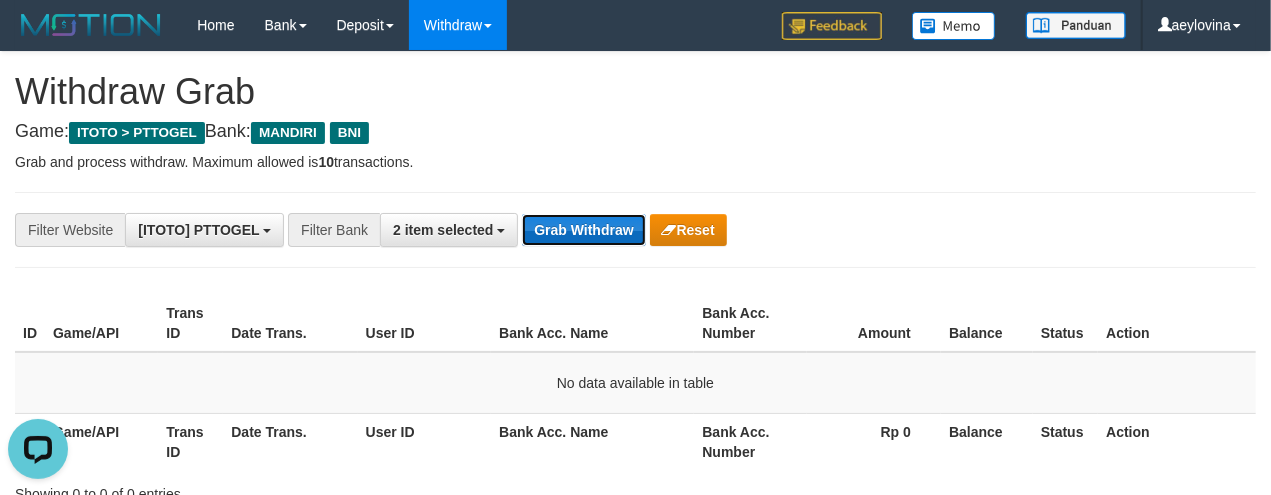 click on "Grab Withdraw" at bounding box center (583, 230) 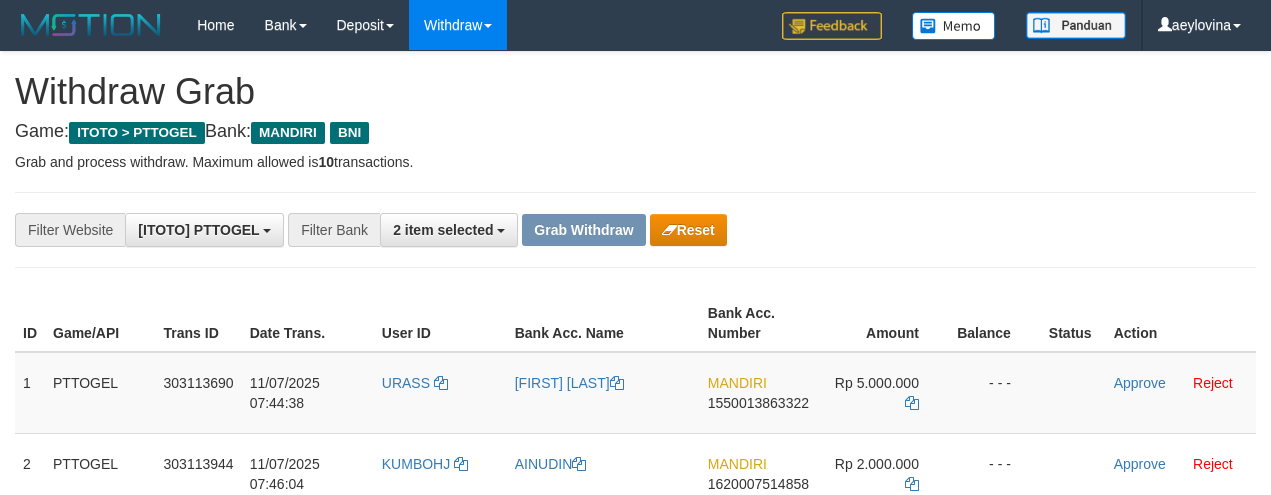 scroll, scrollTop: 0, scrollLeft: 0, axis: both 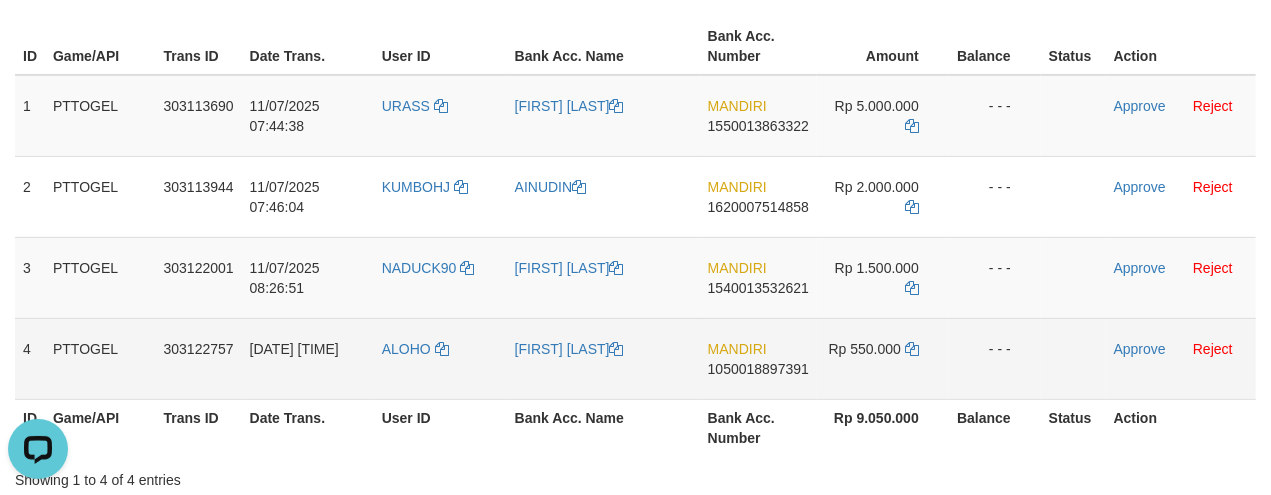 drag, startPoint x: 413, startPoint y: 379, endPoint x: 918, endPoint y: 376, distance: 505.0089 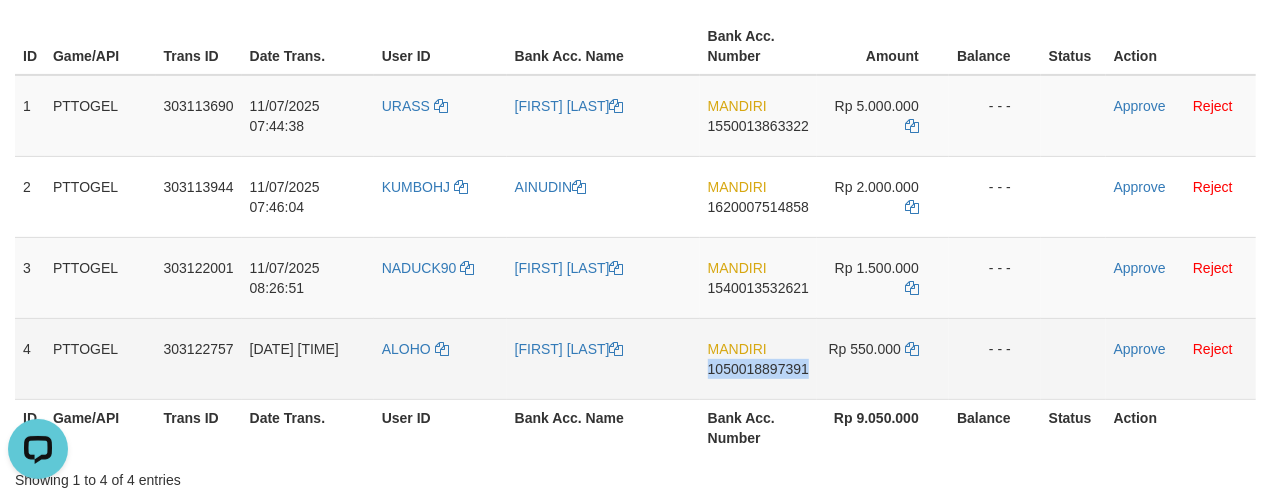 click on "MANDIRI
[ACCOUNT_NUMBER]" at bounding box center [758, 358] 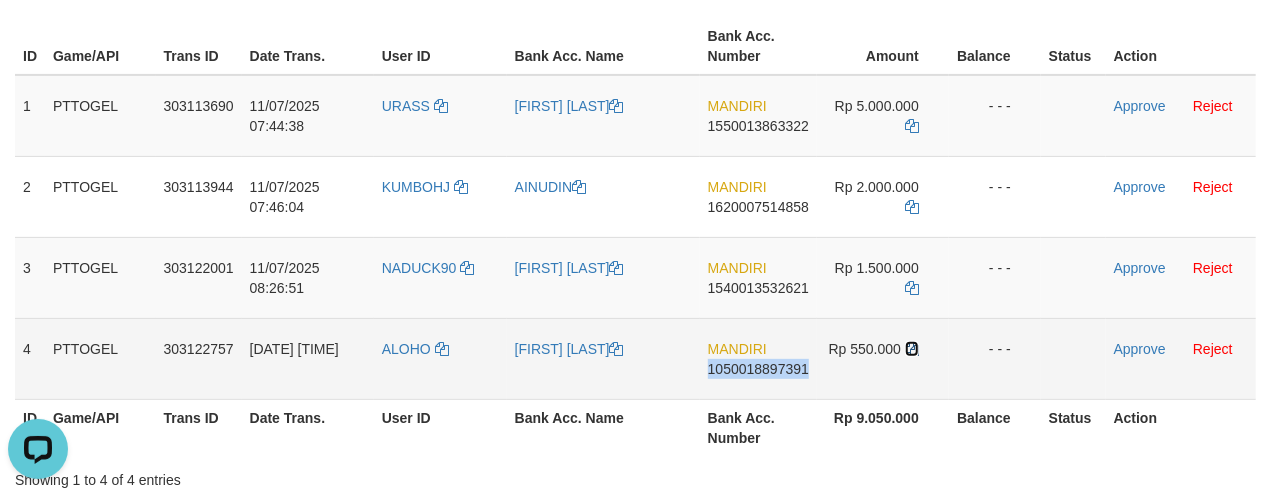 click at bounding box center [912, 349] 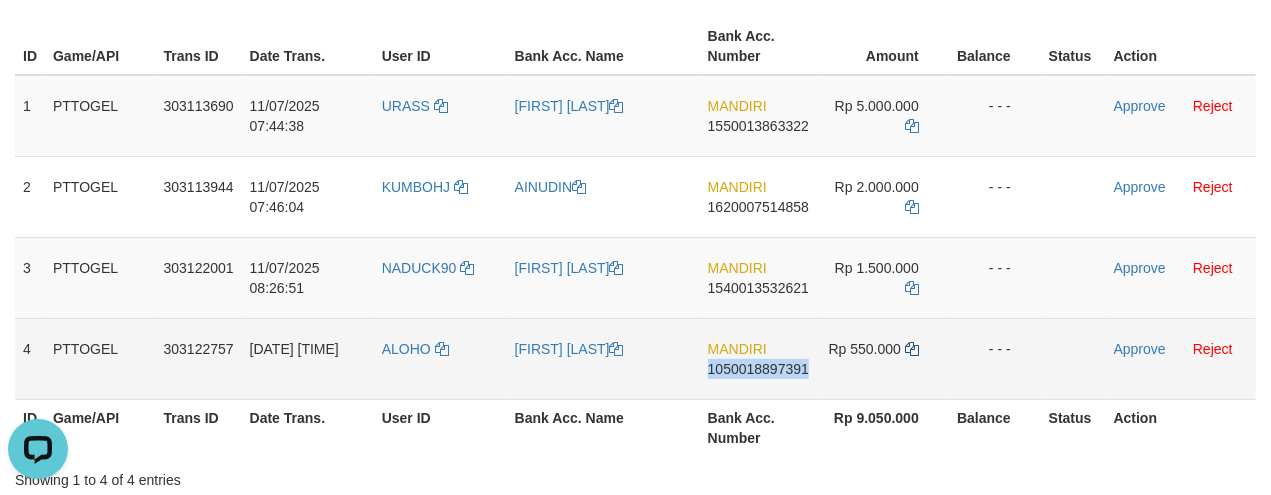copy on "1050018897391" 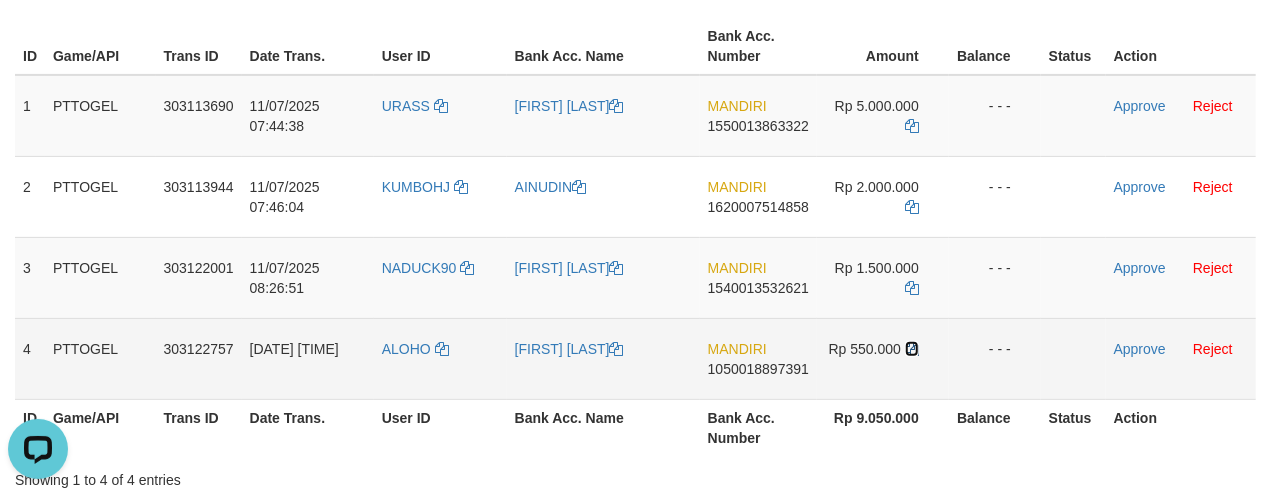 click at bounding box center (912, 349) 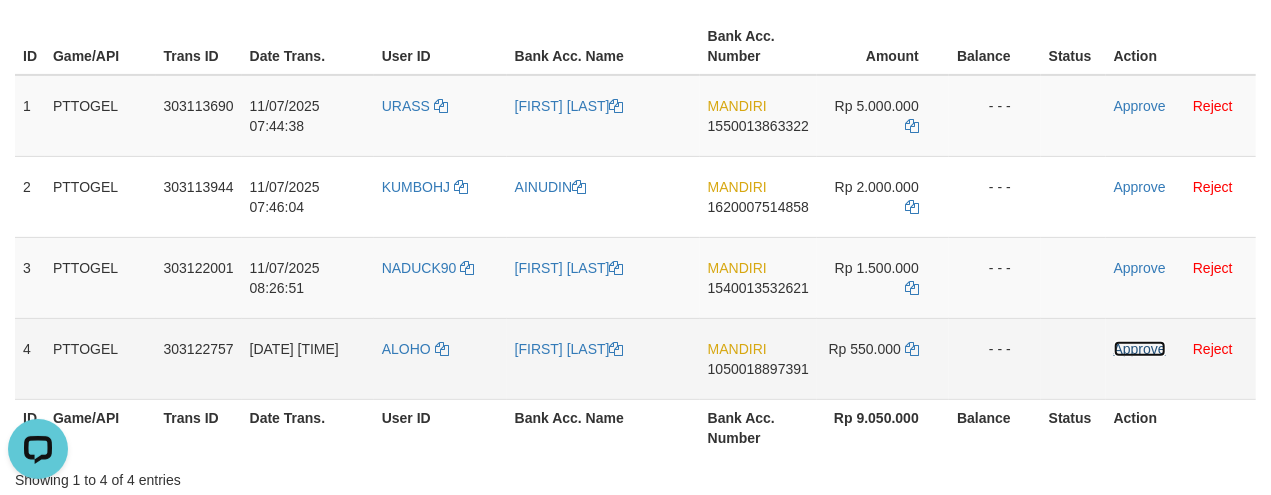 click on "Approve" at bounding box center [1140, 349] 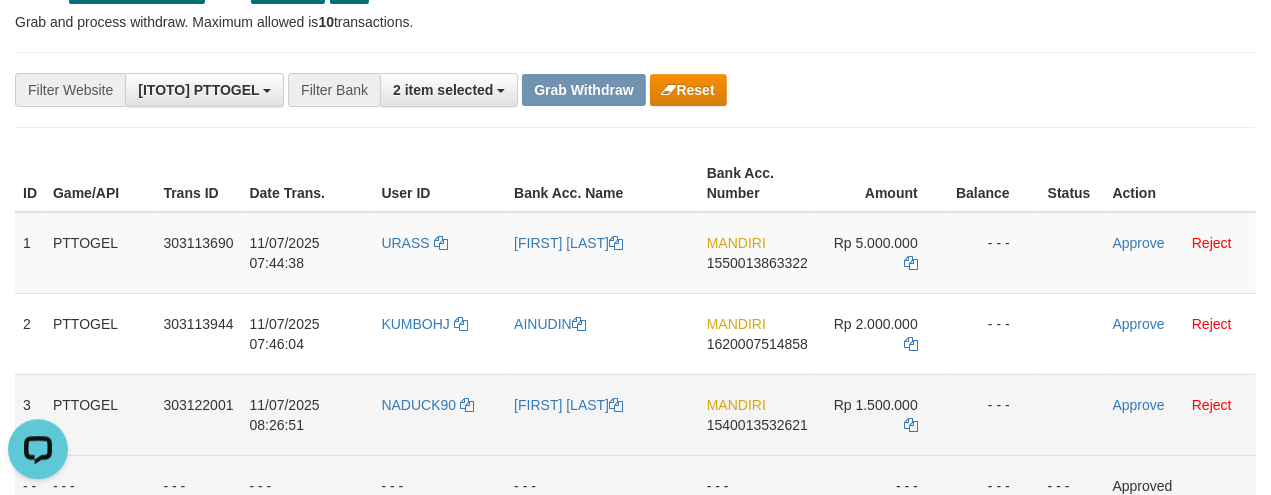 scroll, scrollTop: 138, scrollLeft: 0, axis: vertical 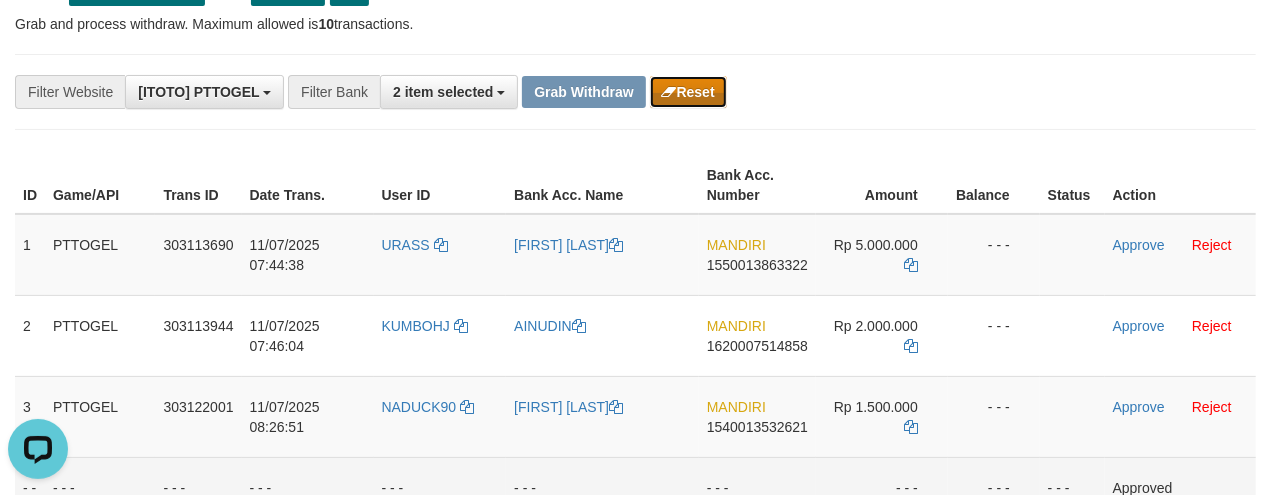 click on "Reset" at bounding box center (688, 92) 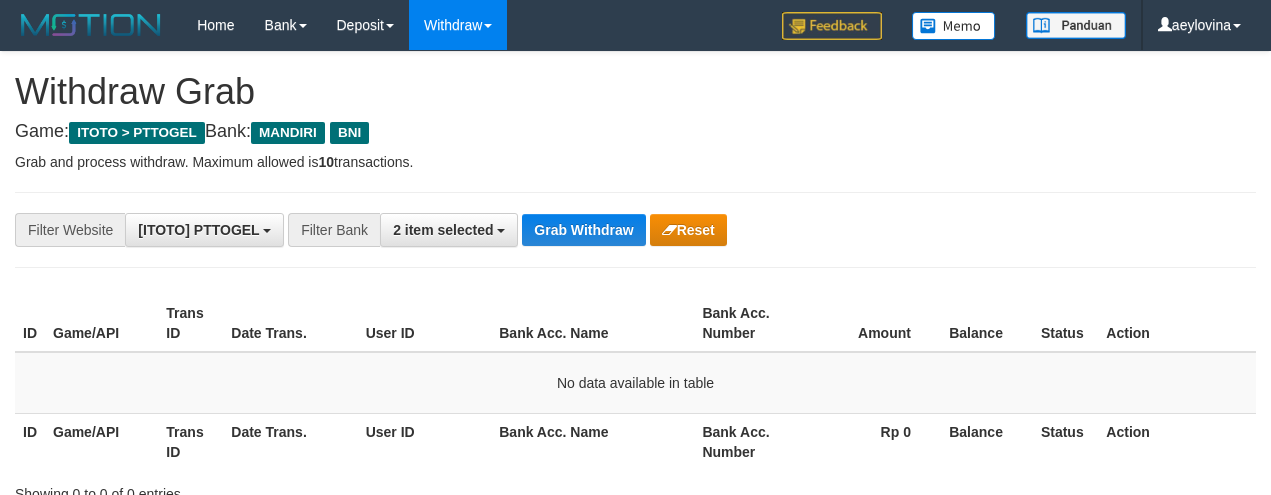 scroll, scrollTop: 0, scrollLeft: 0, axis: both 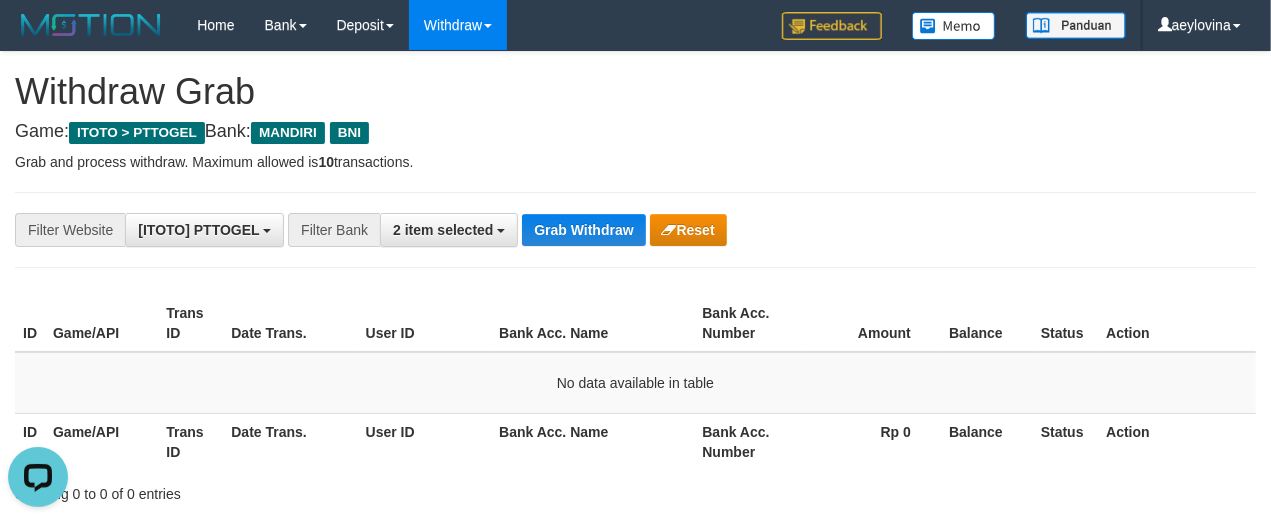 click on "**********" at bounding box center [635, 1103] 